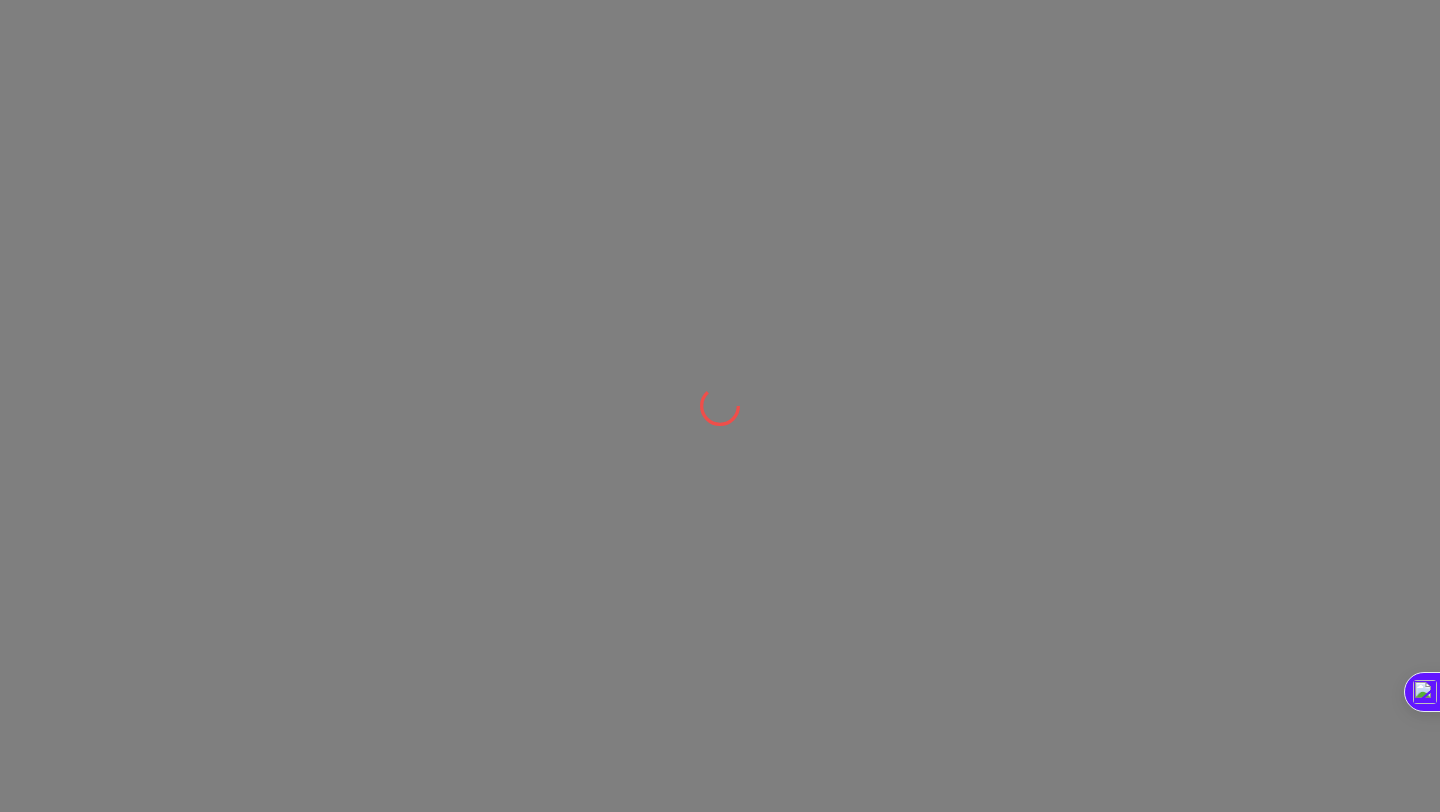 scroll, scrollTop: 0, scrollLeft: 0, axis: both 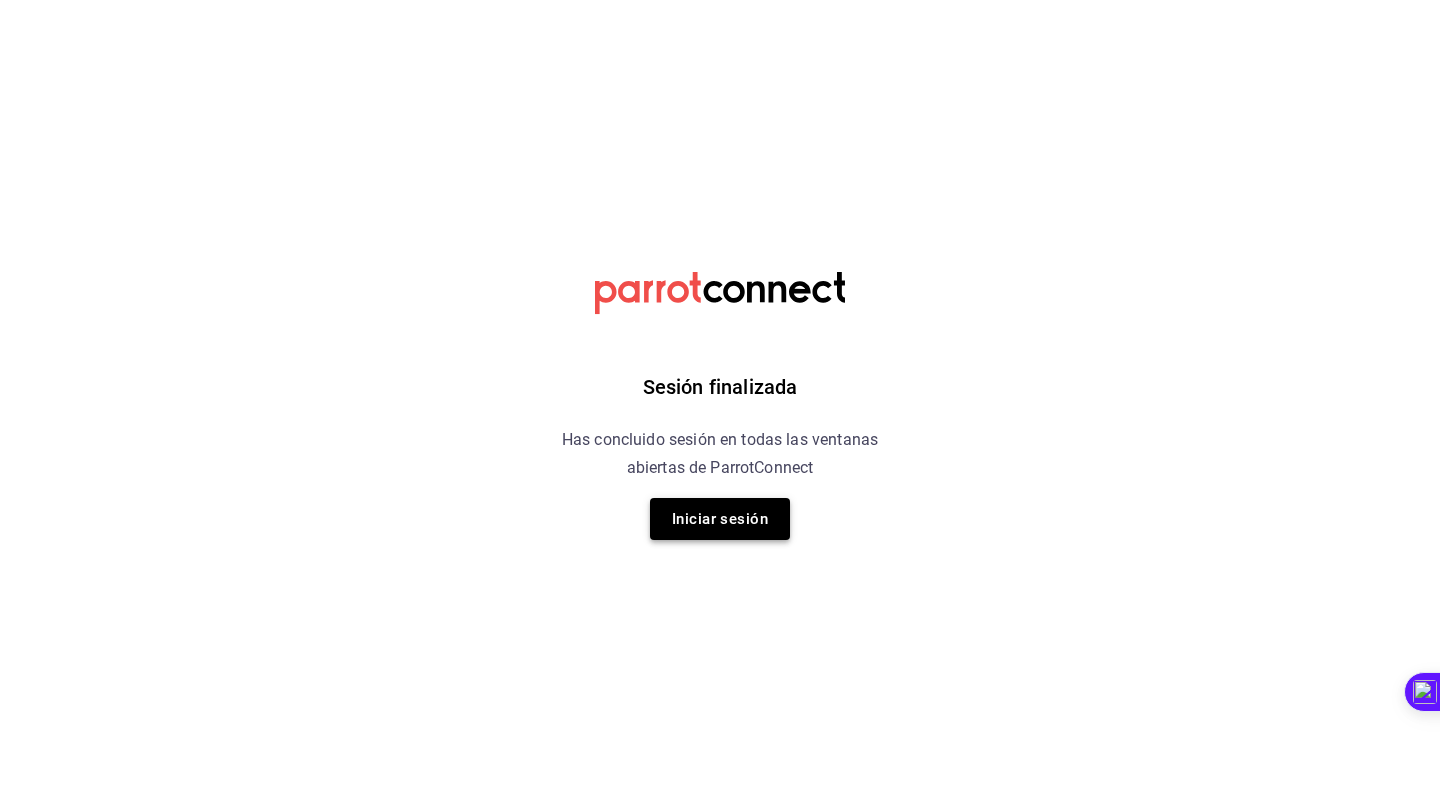 click on "Iniciar sesión" at bounding box center [720, 519] 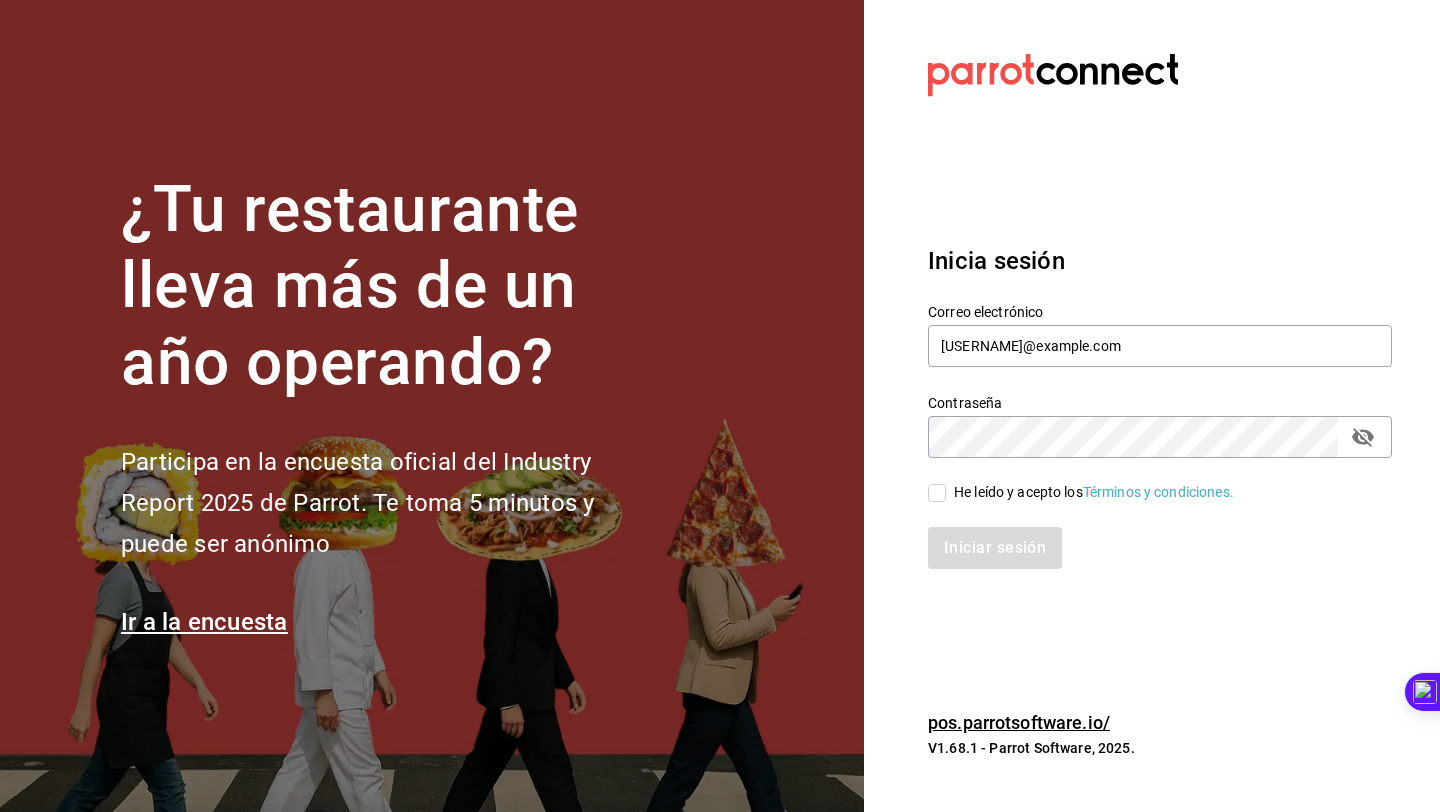 click on "He leído y acepto los  Términos y condiciones." at bounding box center [1094, 492] 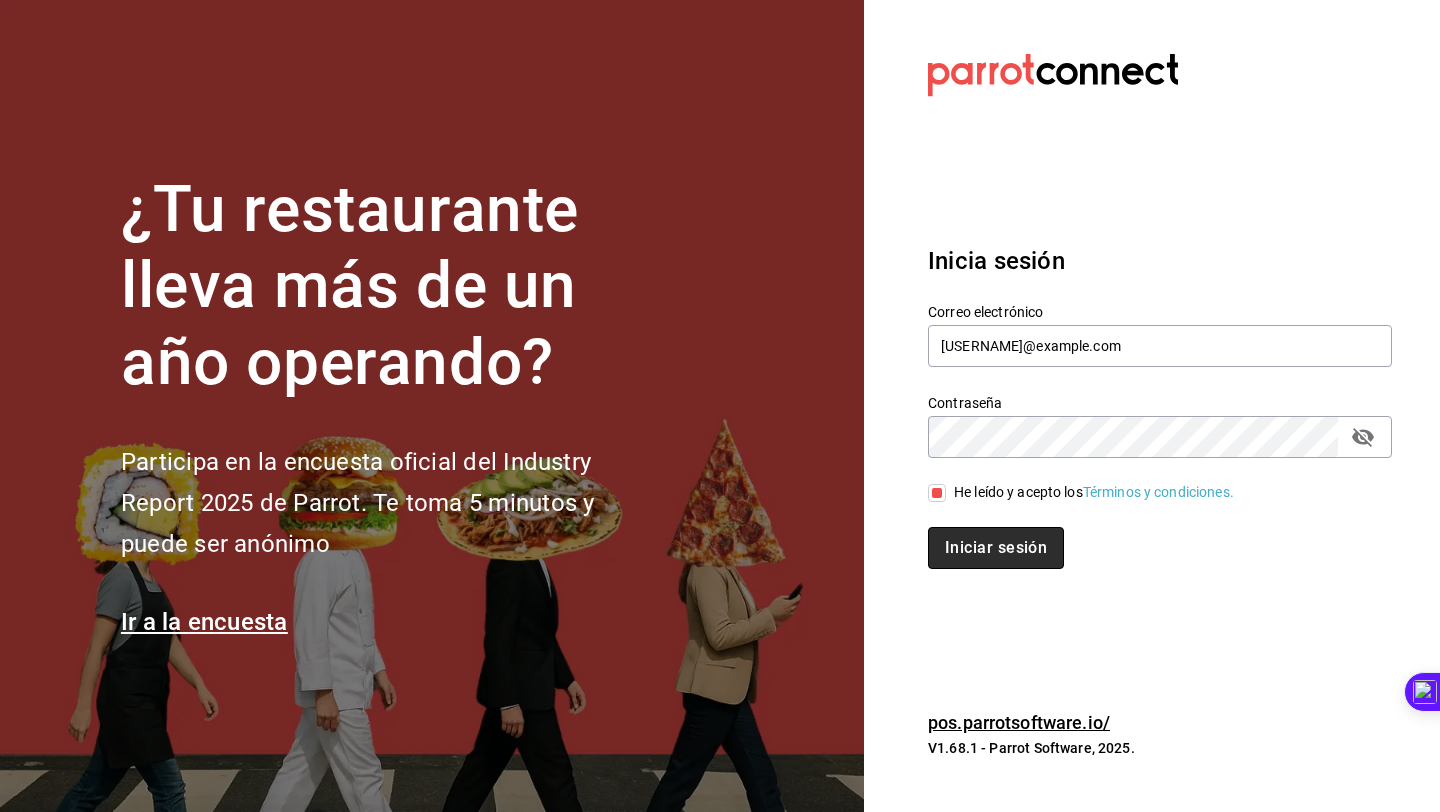click on "Iniciar sesión" at bounding box center (996, 548) 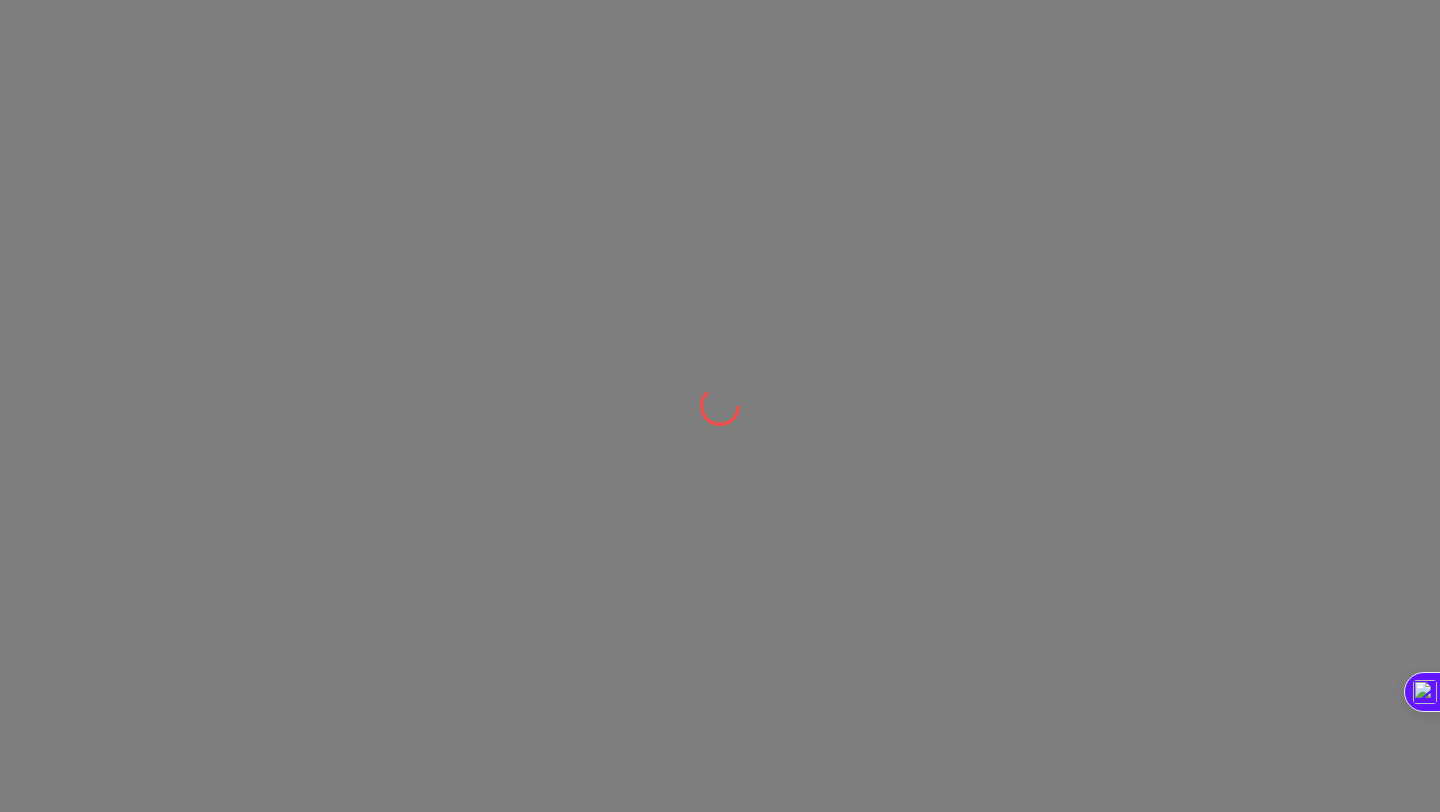 scroll, scrollTop: 0, scrollLeft: 0, axis: both 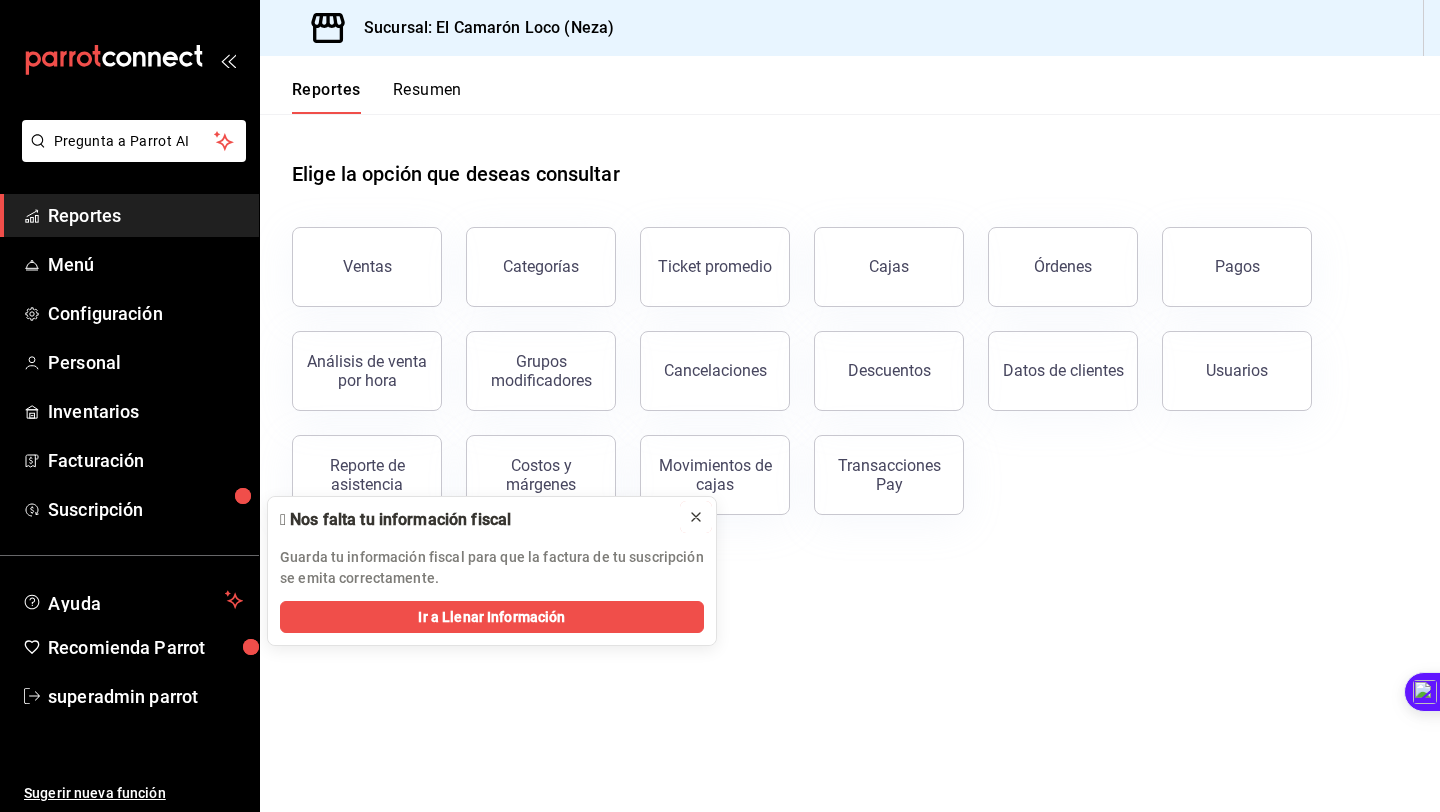 click 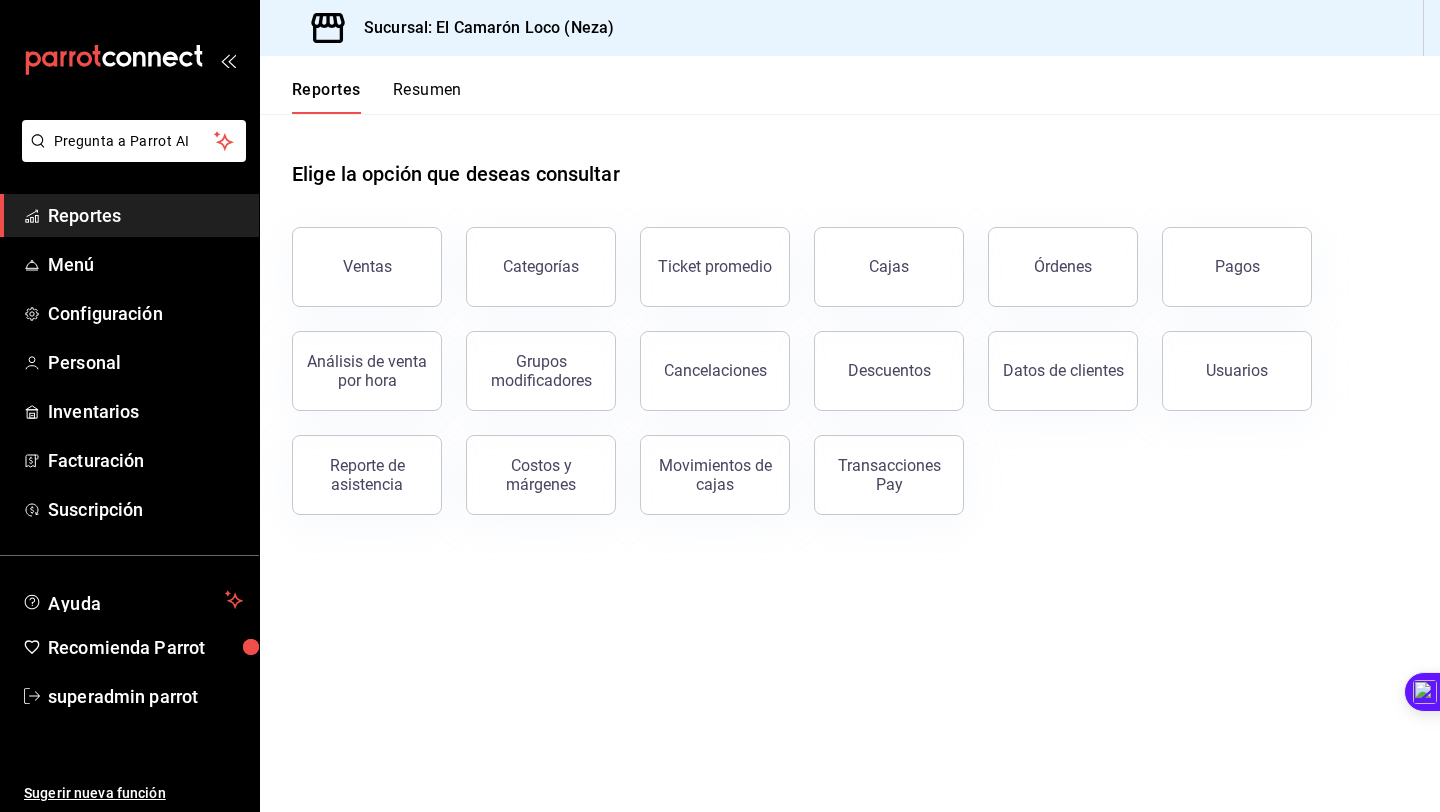 click on "Elige la opción que deseas consultar Ventas Categorías Ticket promedio Cajas Órdenes Pagos Análisis de venta por hora Grupos modificadores Cancelaciones Descuentos Datos de clientes Usuarios Reporte de asistencia Costos y márgenes Movimientos de cajas Transacciones Pay" at bounding box center (850, 463) 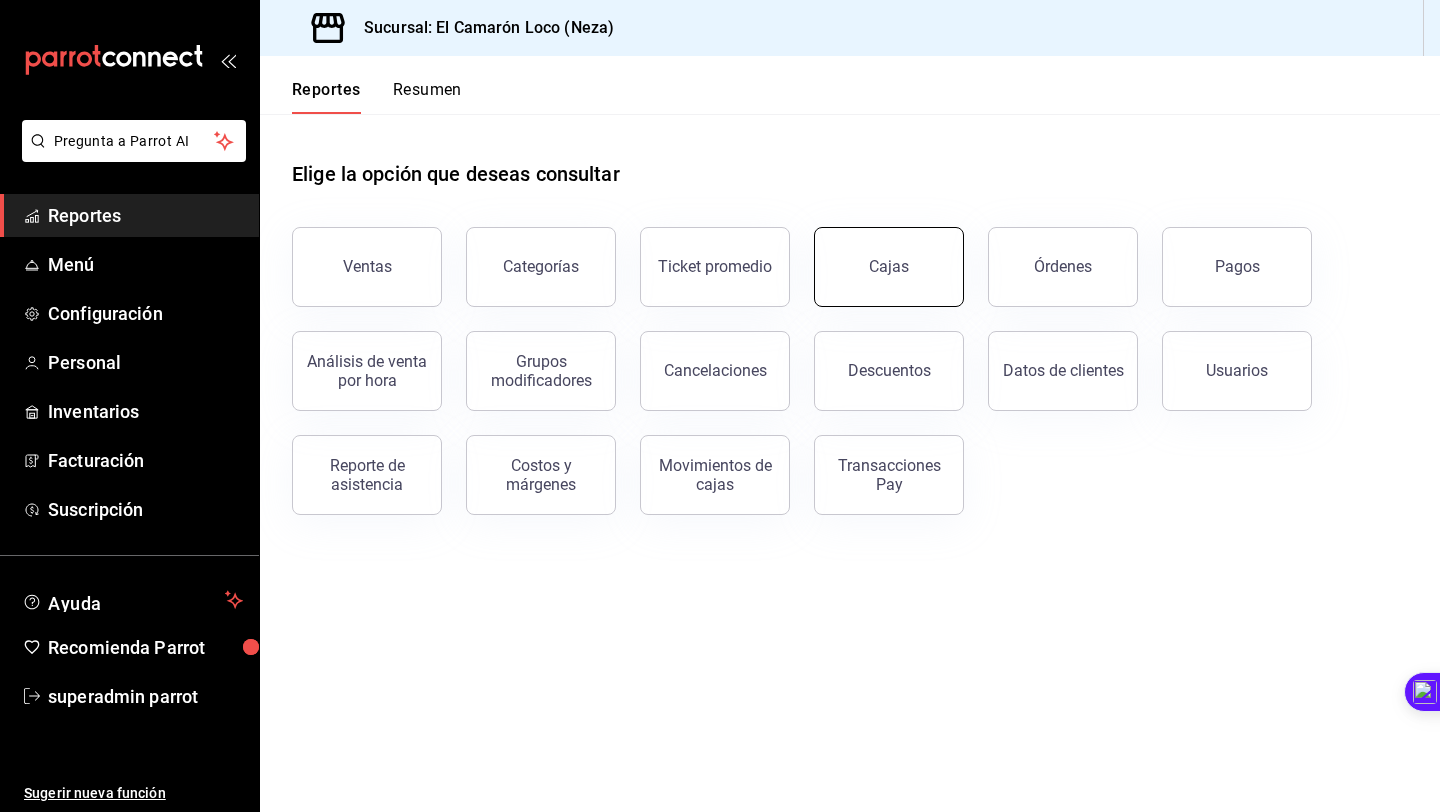 click on "Cajas" at bounding box center [889, 267] 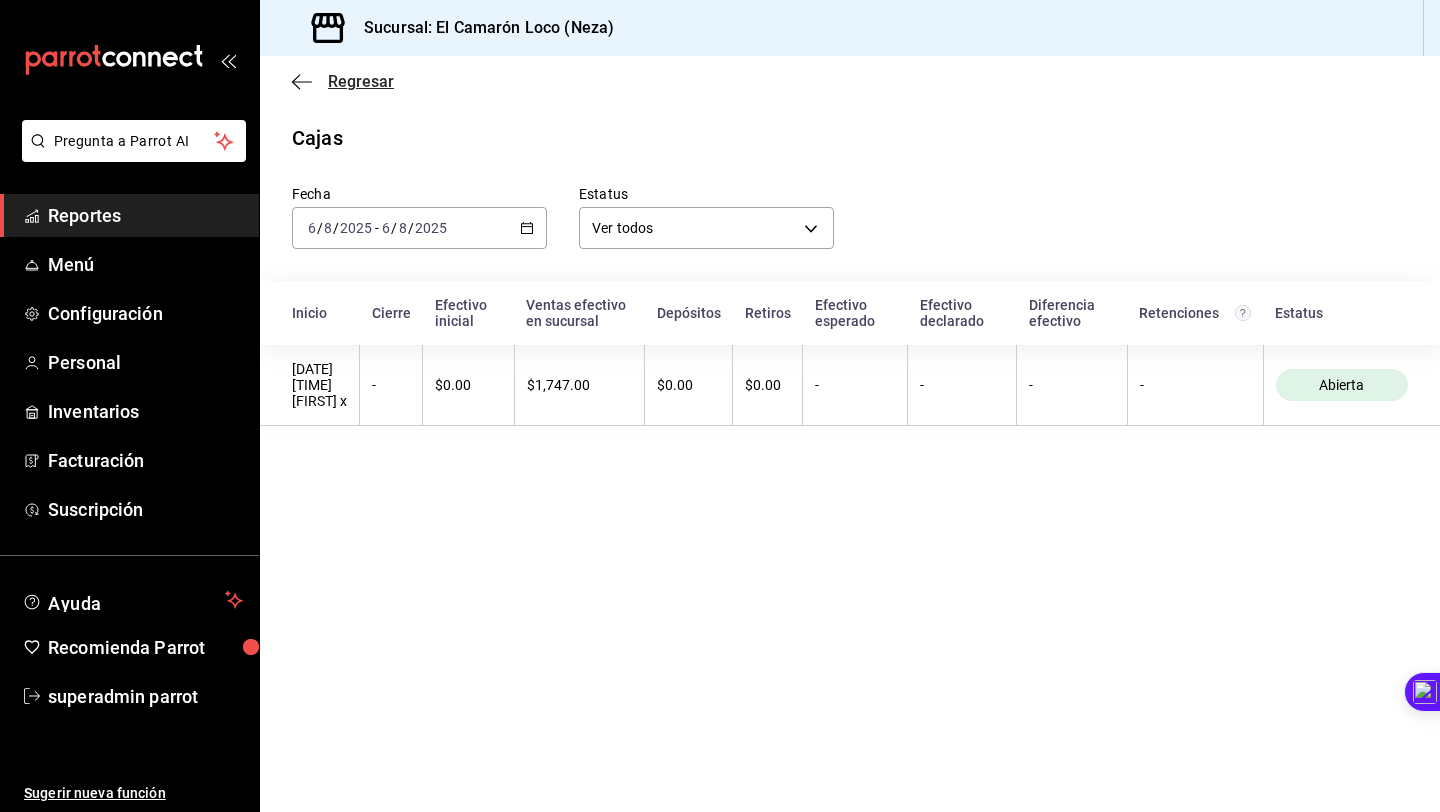 click 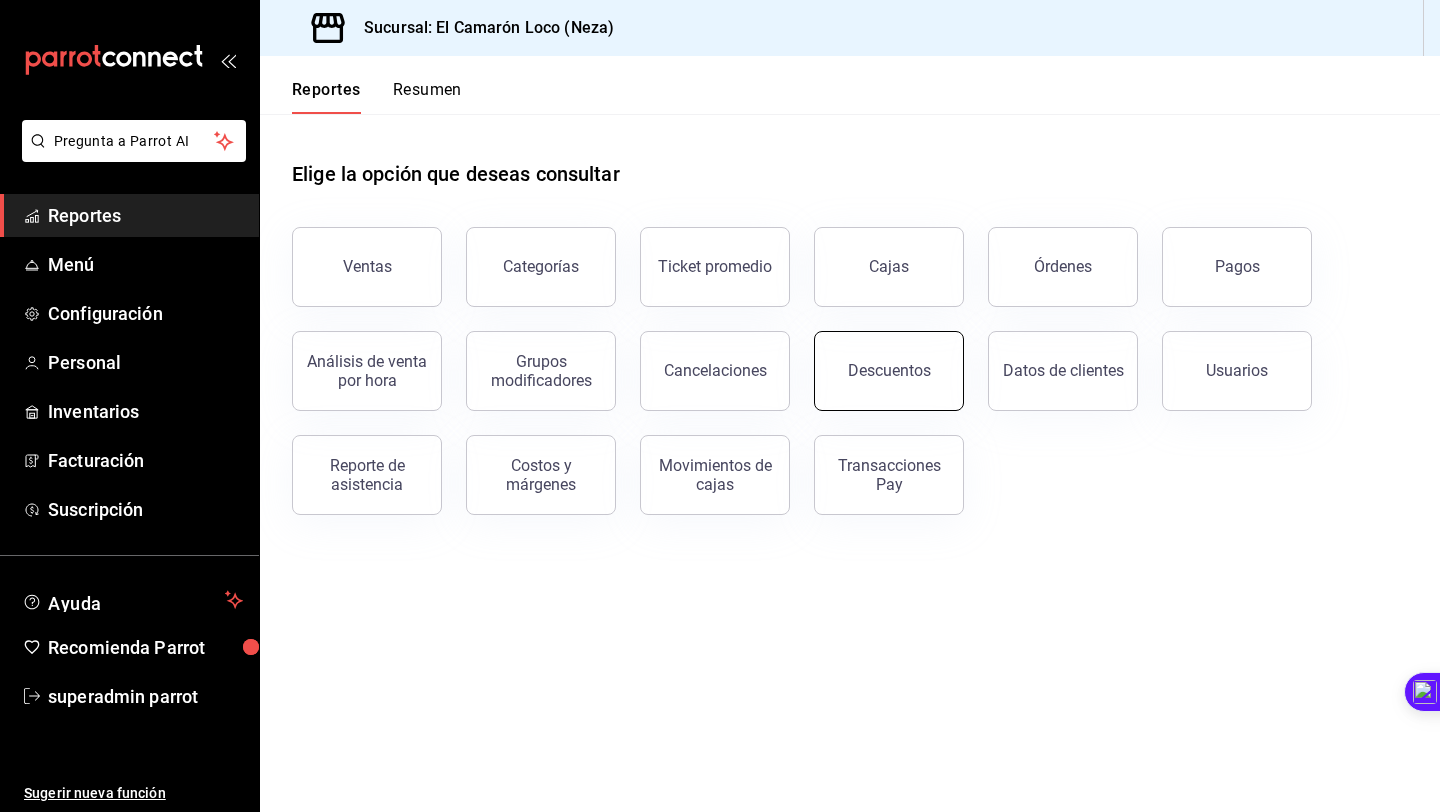 click on "Descuentos" at bounding box center [877, 359] 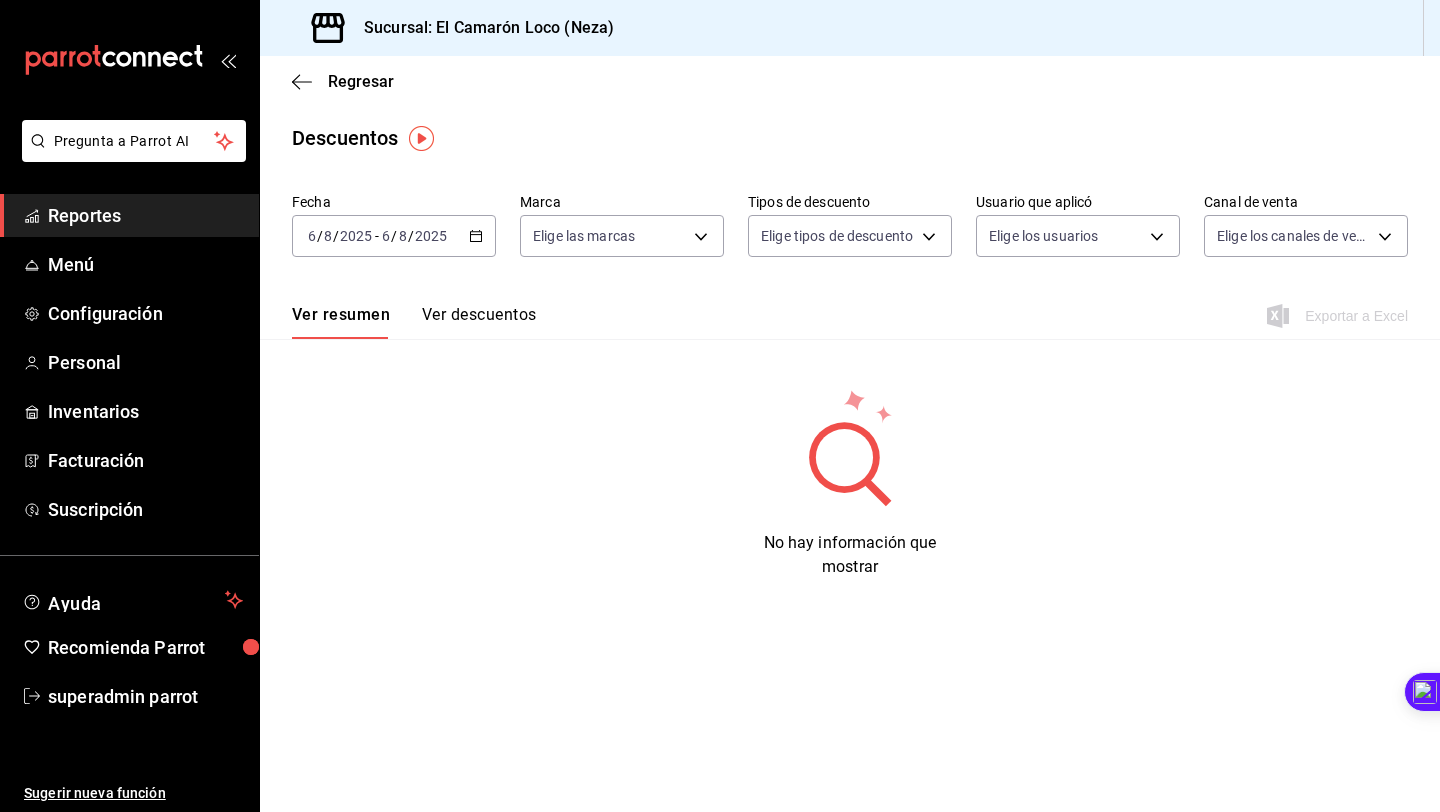 click on "2025-08-06 6 / 8 / 2025 - 2025-08-06 6 / 8 / 2025" at bounding box center [394, 236] 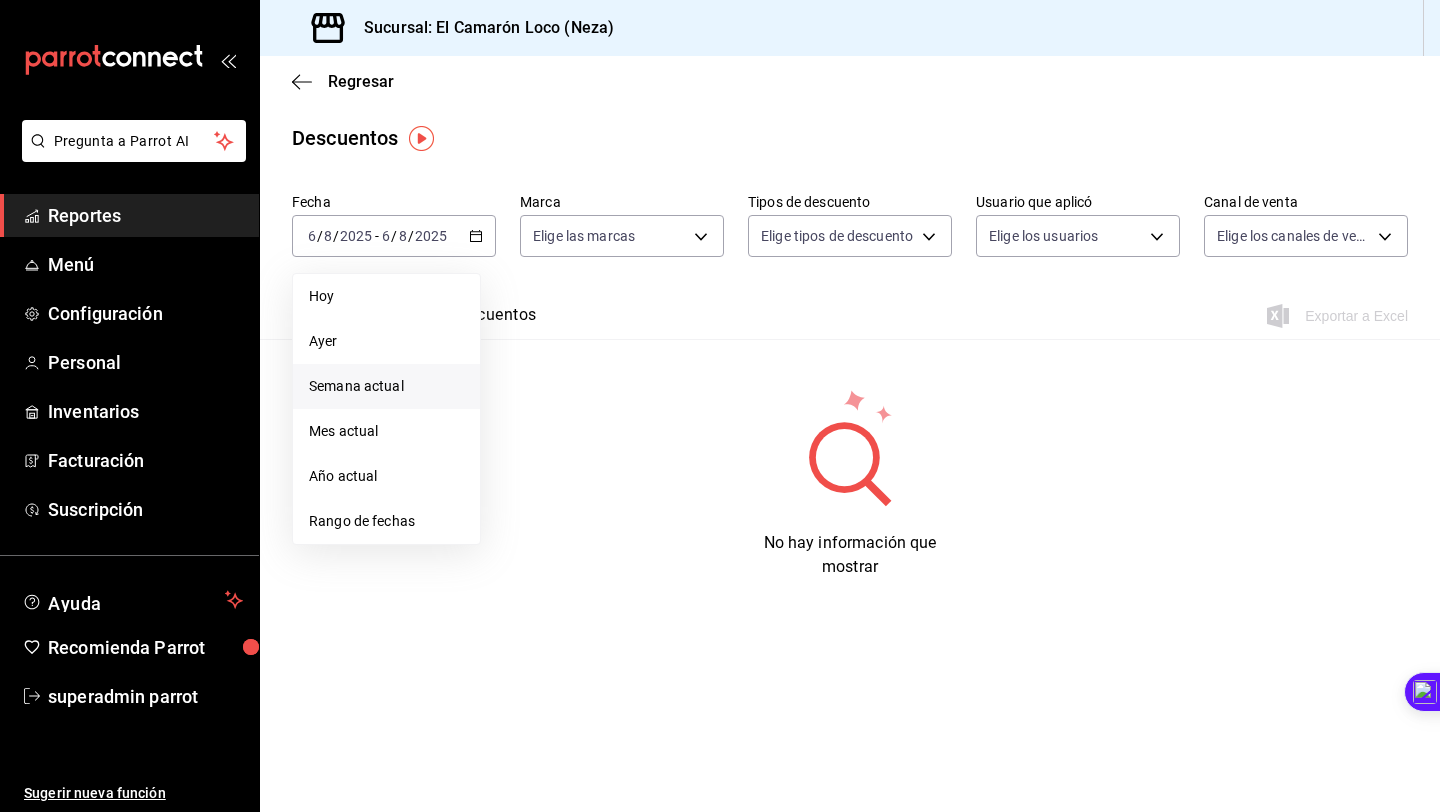 click on "Semana actual" at bounding box center [386, 386] 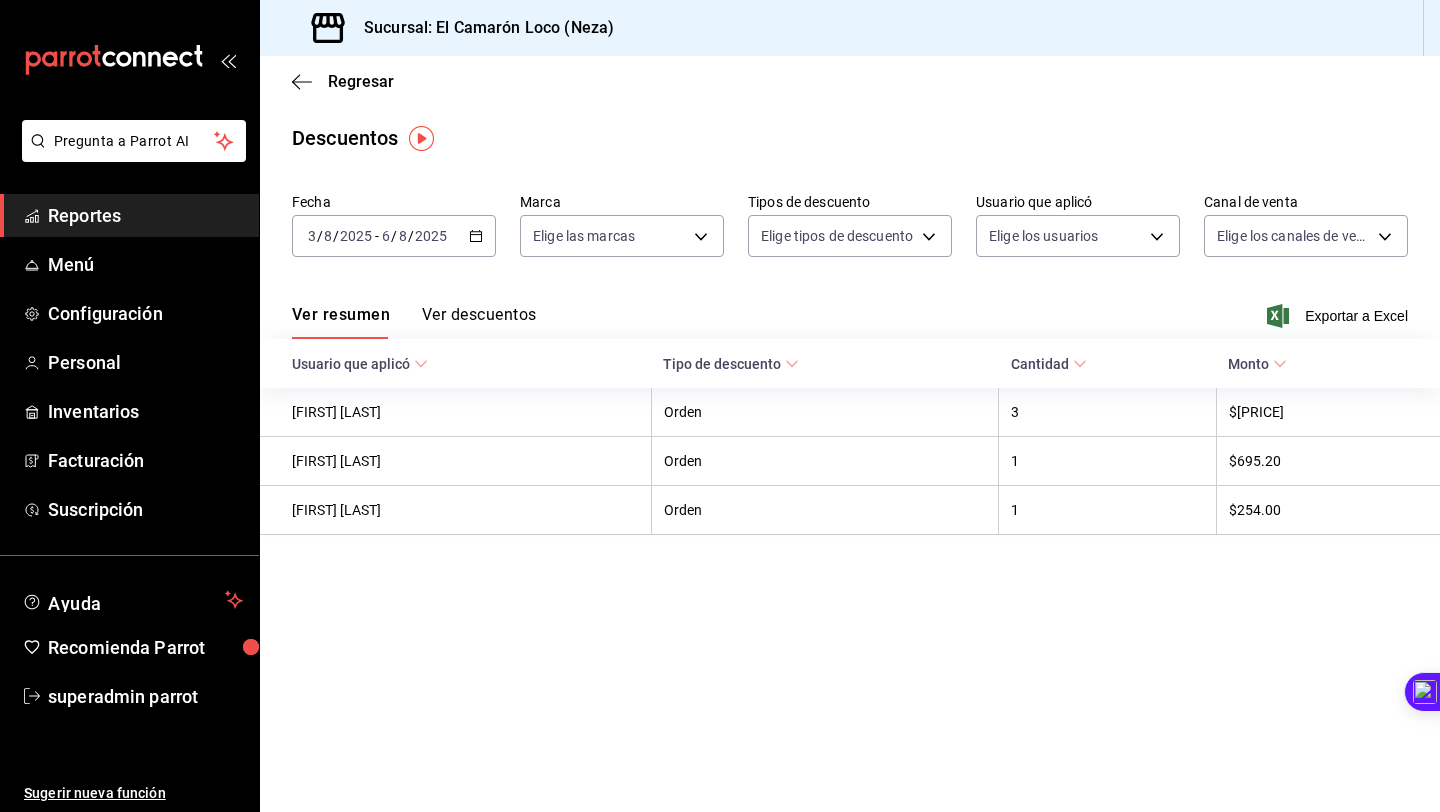 click on "[DATE] [DATE] - [DATE] [DATE]" at bounding box center [394, 236] 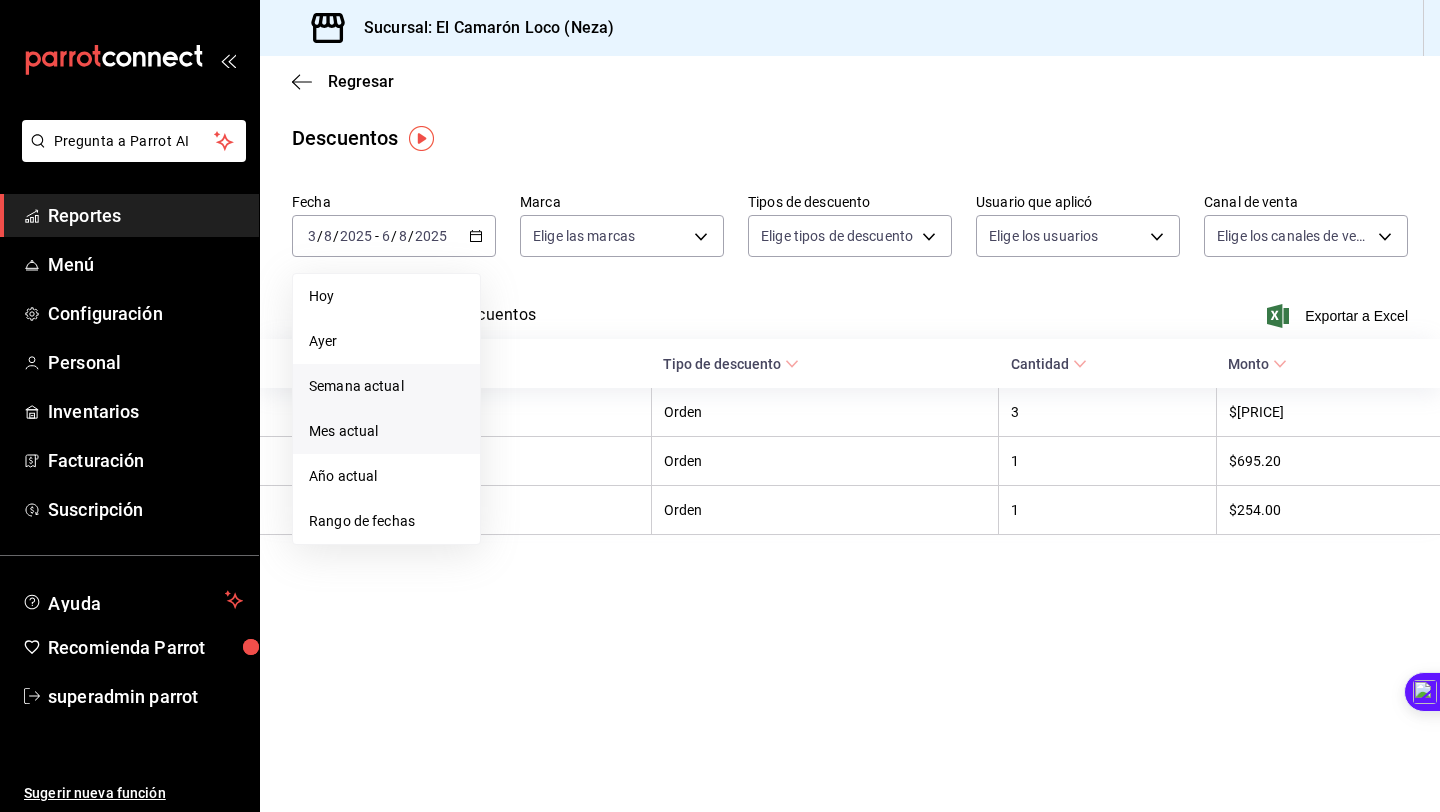 click on "Mes actual" at bounding box center (386, 431) 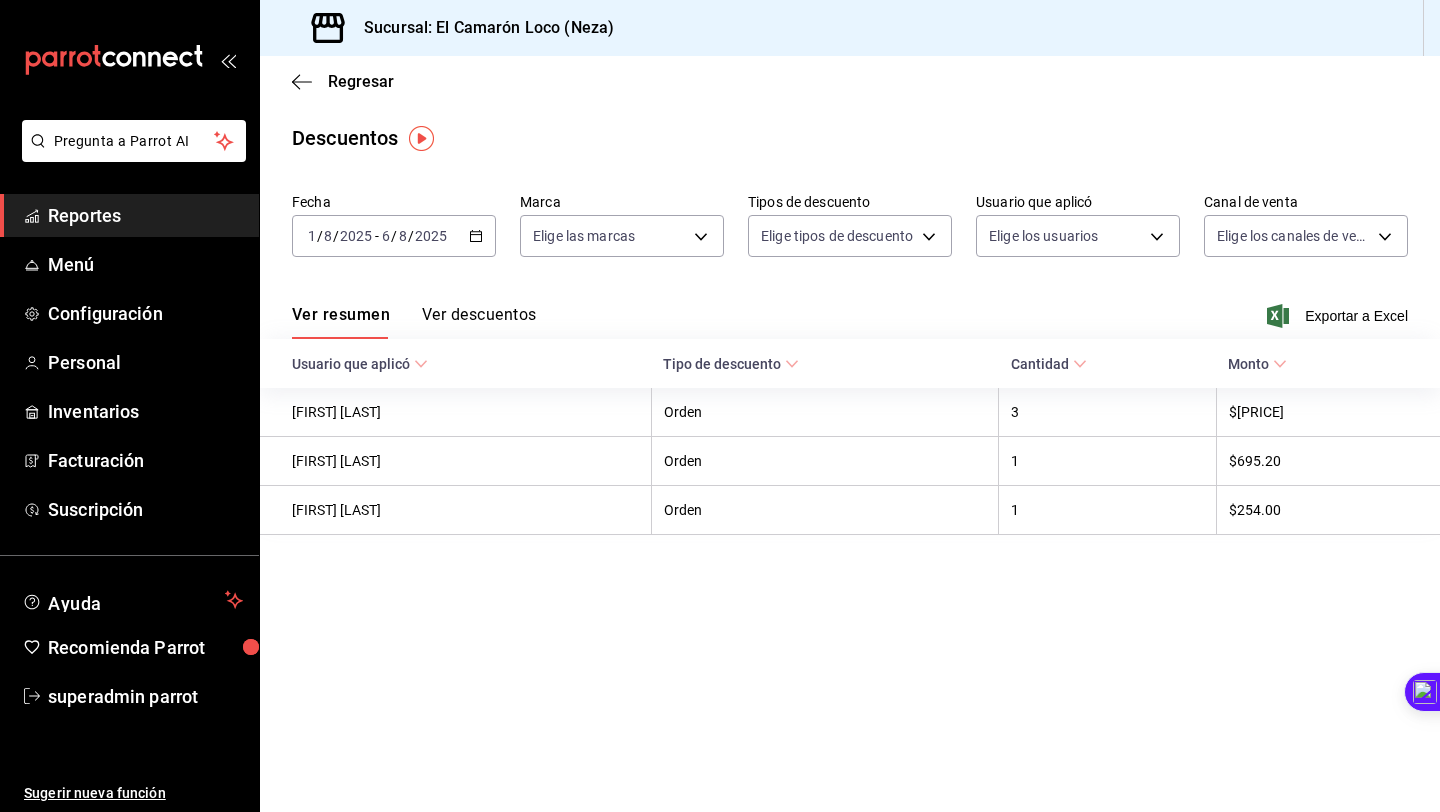 click on "2025" at bounding box center [431, 236] 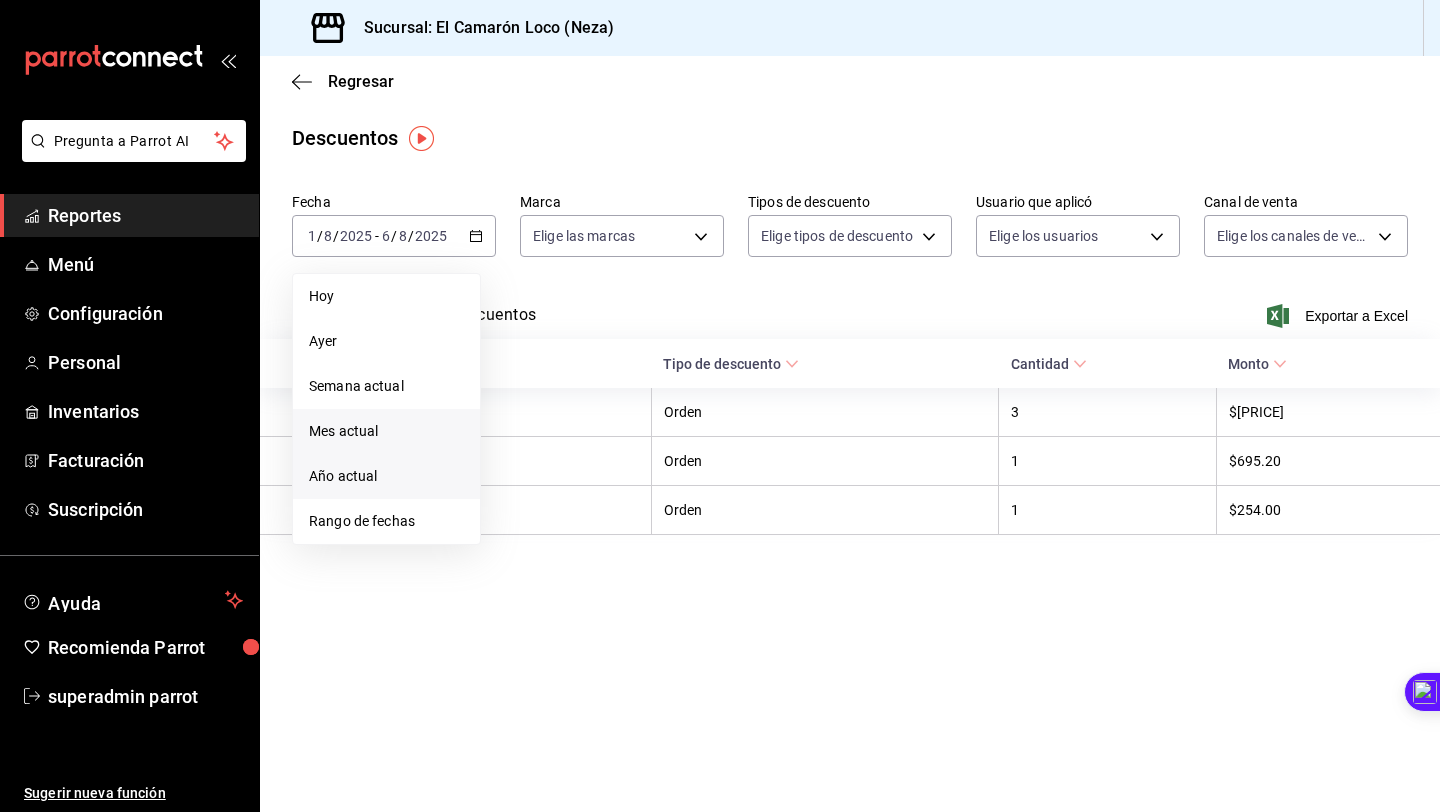 click on "Año actual" at bounding box center (386, 476) 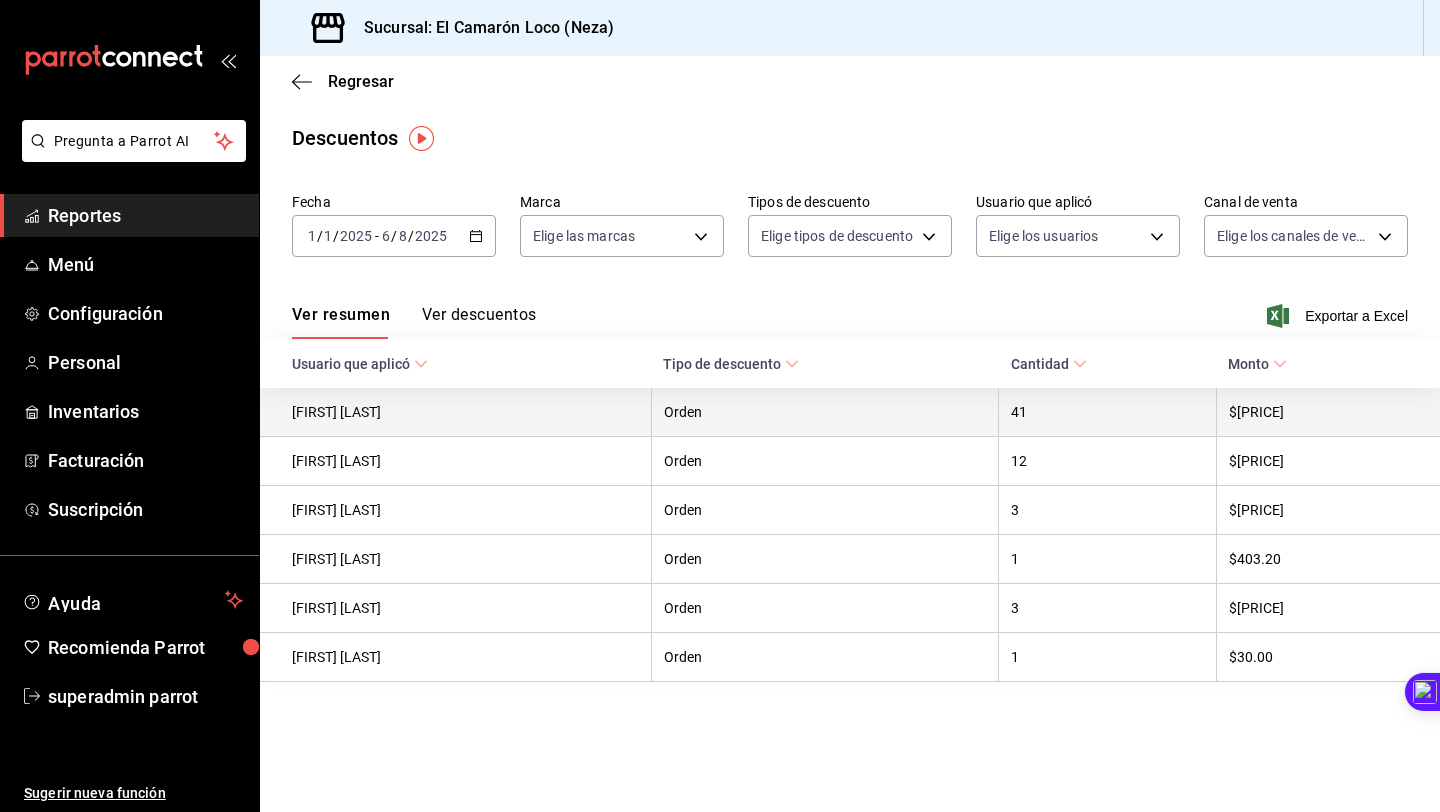 click on "[FIRST] [LAST]" at bounding box center [455, 412] 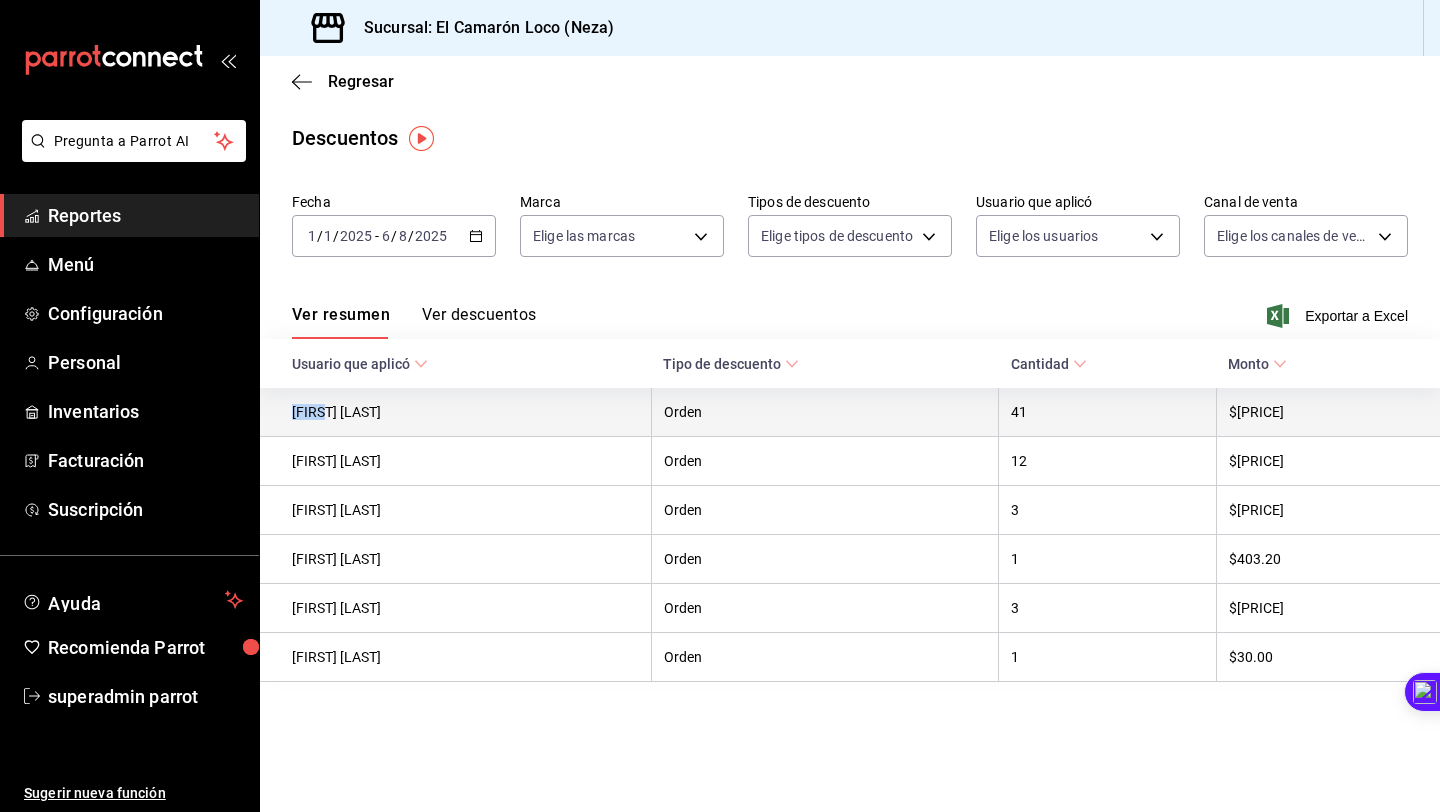 click on "[FIRST] [LAST]" at bounding box center [455, 412] 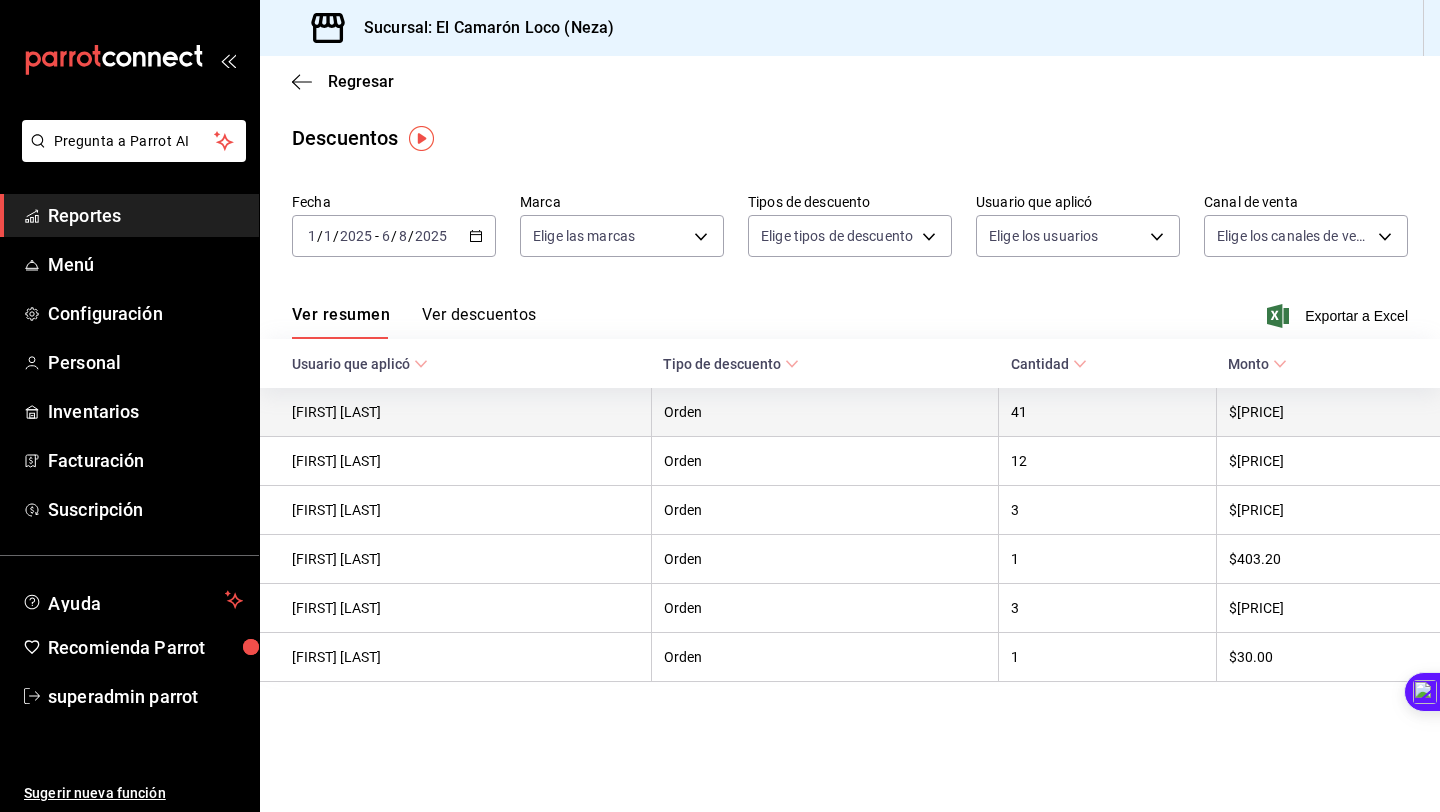 click on "[FIRST] [LAST]" at bounding box center (455, 412) 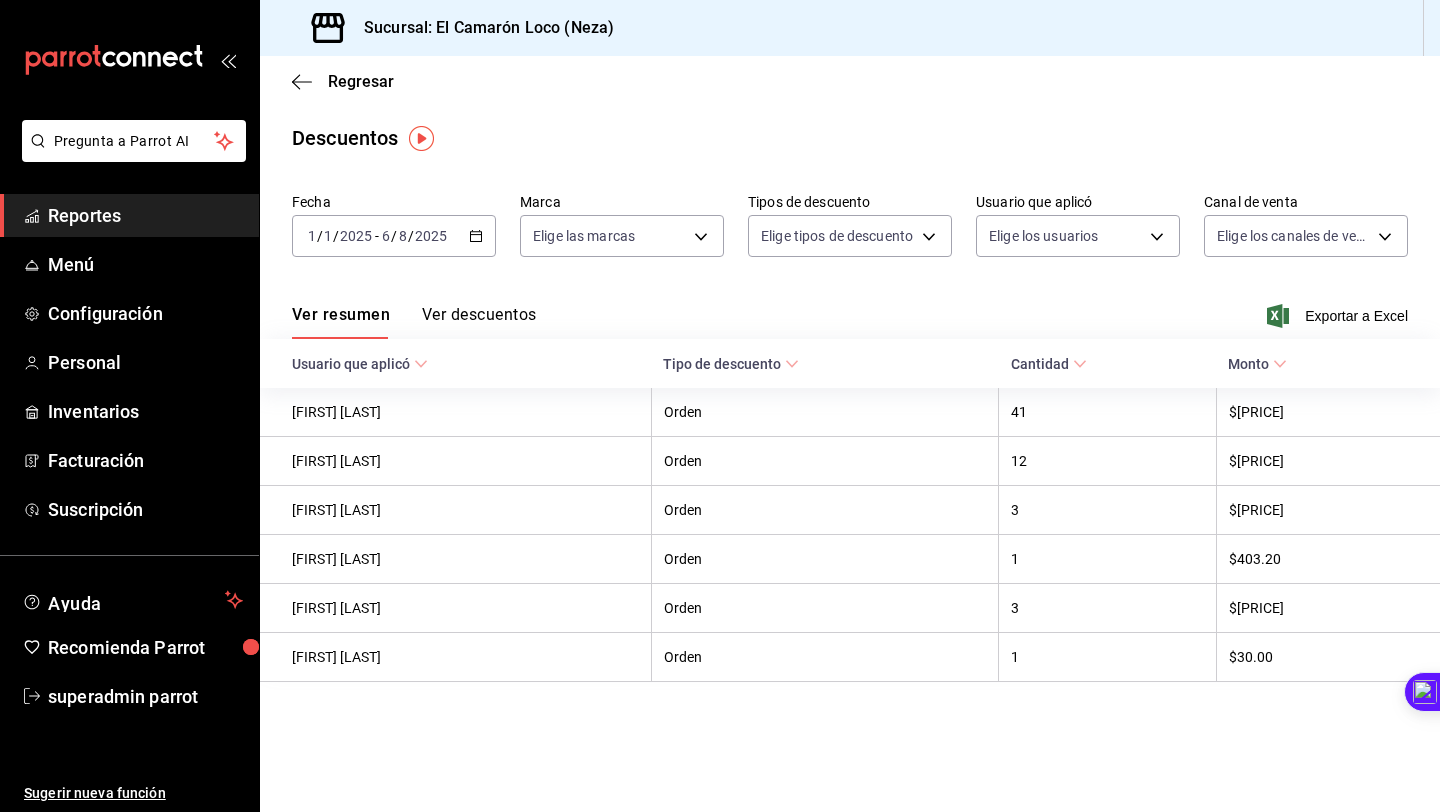 click on "Tipo de descuento" at bounding box center [825, 363] 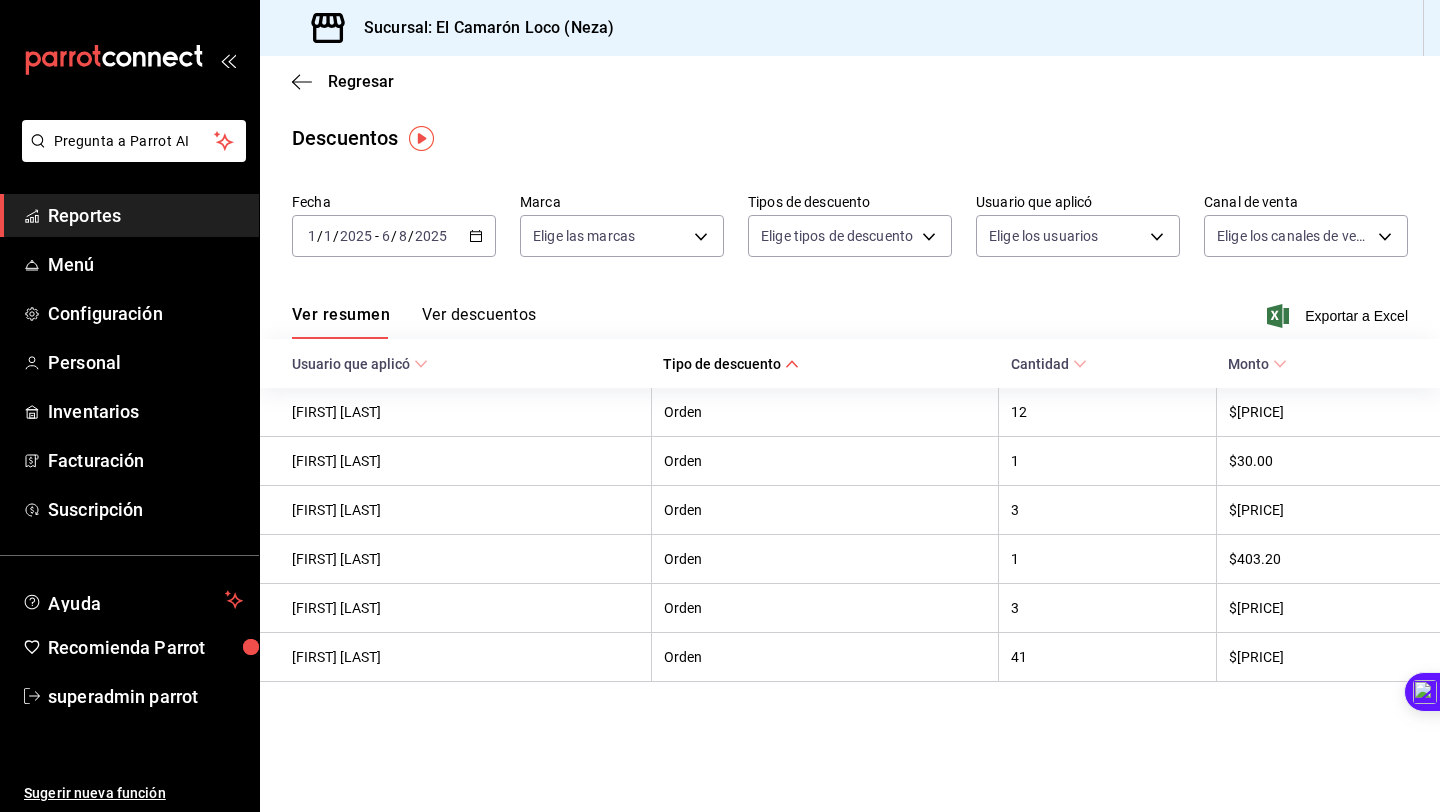 click on "Tipo de descuento" at bounding box center (825, 363) 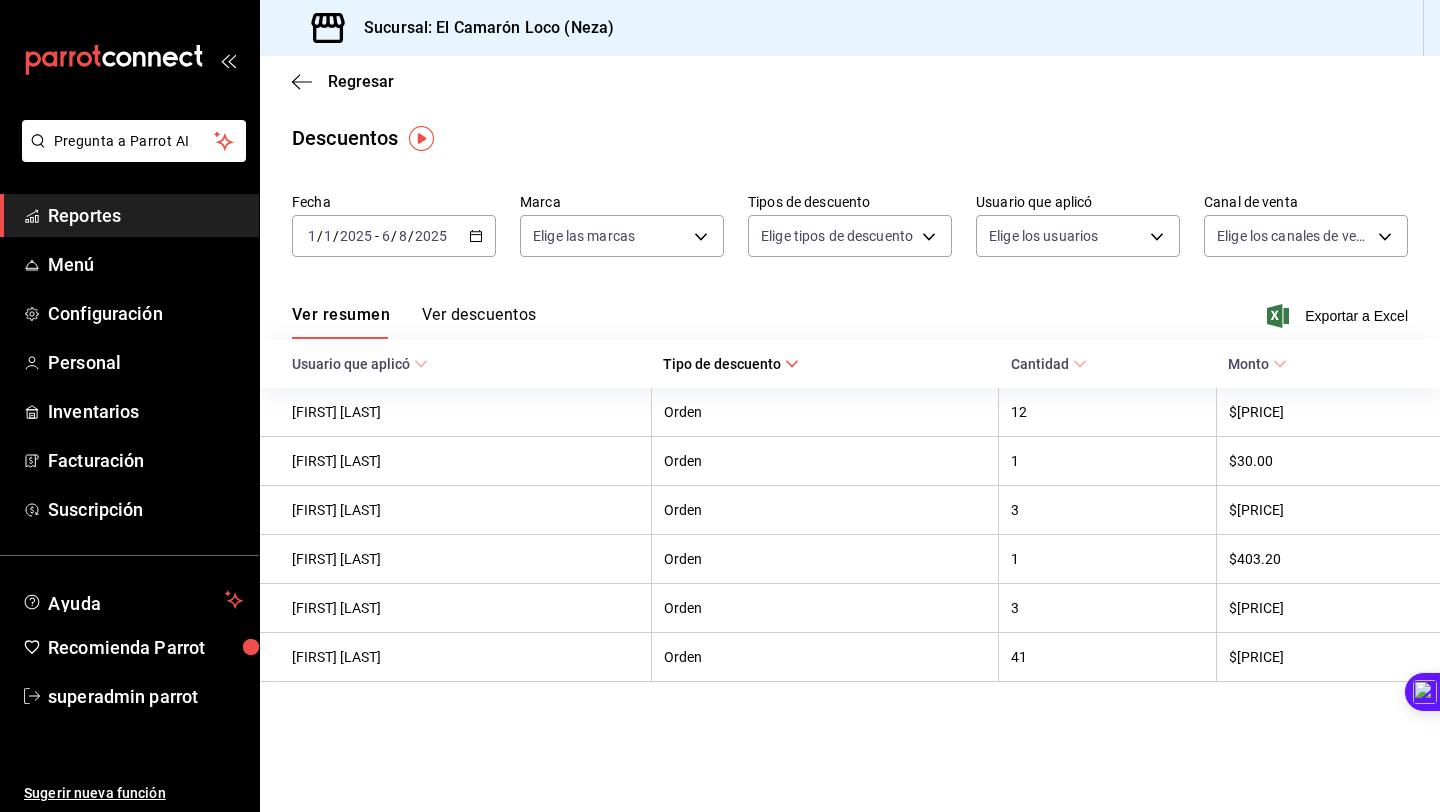 click 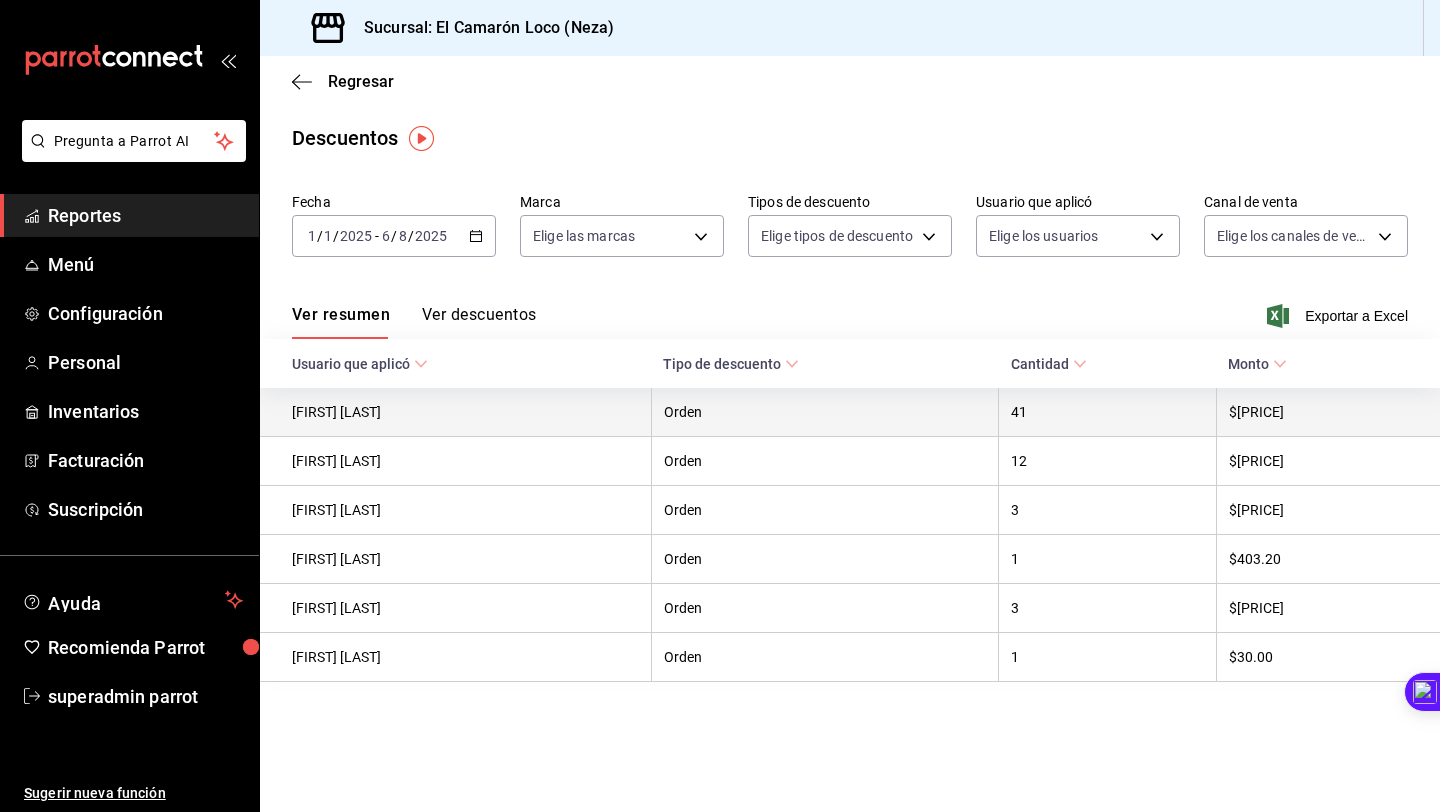 click on "Orden" at bounding box center (825, 412) 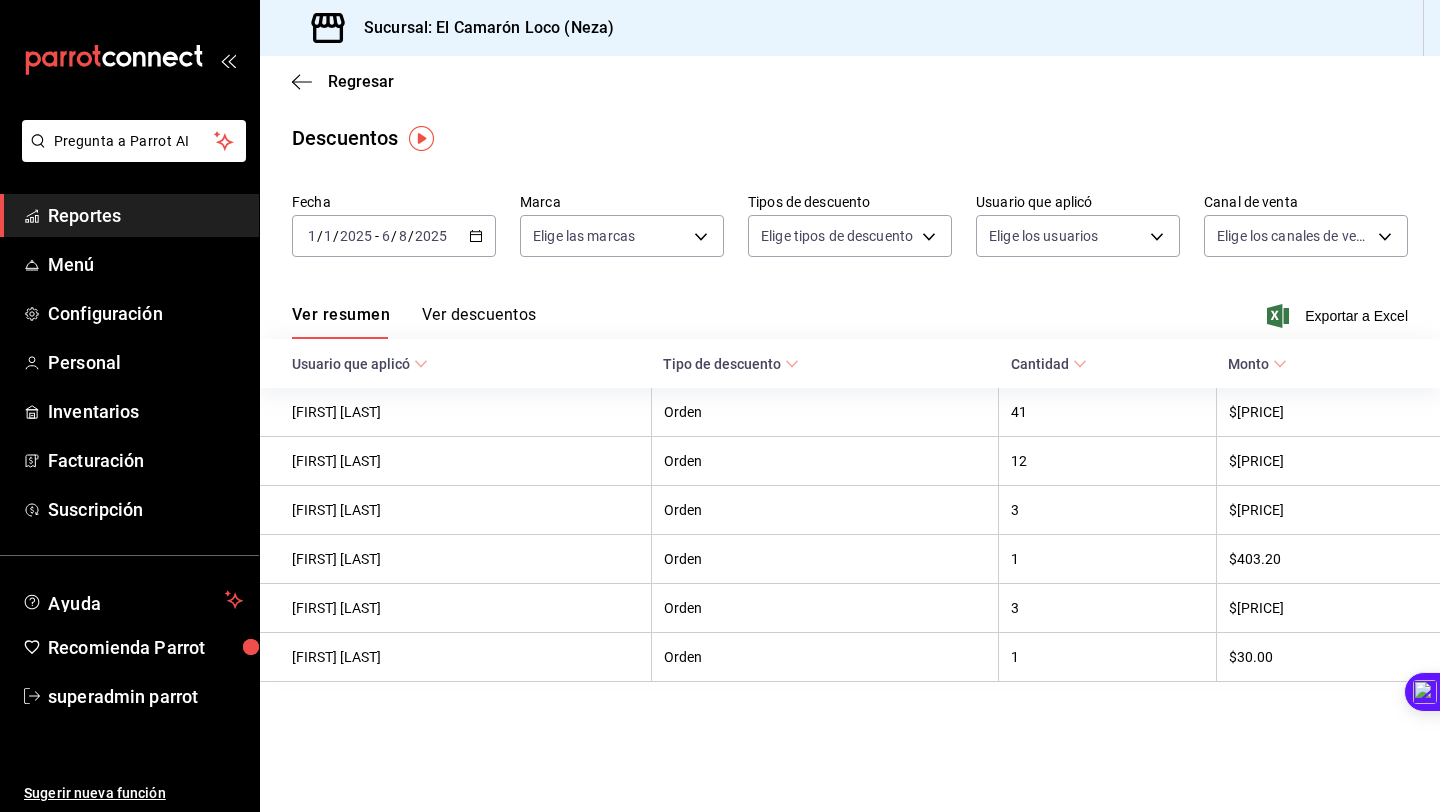 click on "Cantidad" at bounding box center (1049, 364) 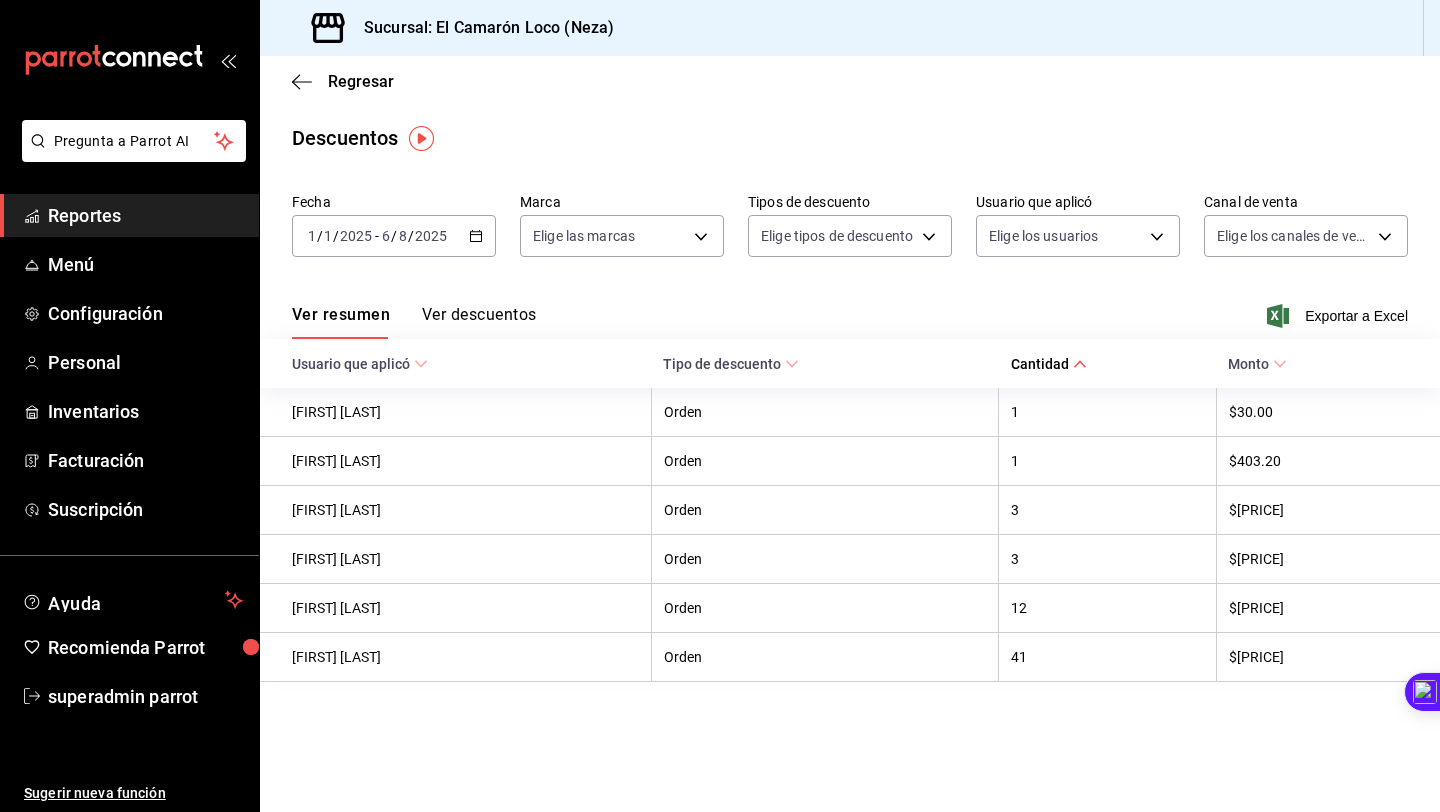 click on "Ver descuentos" at bounding box center (479, 322) 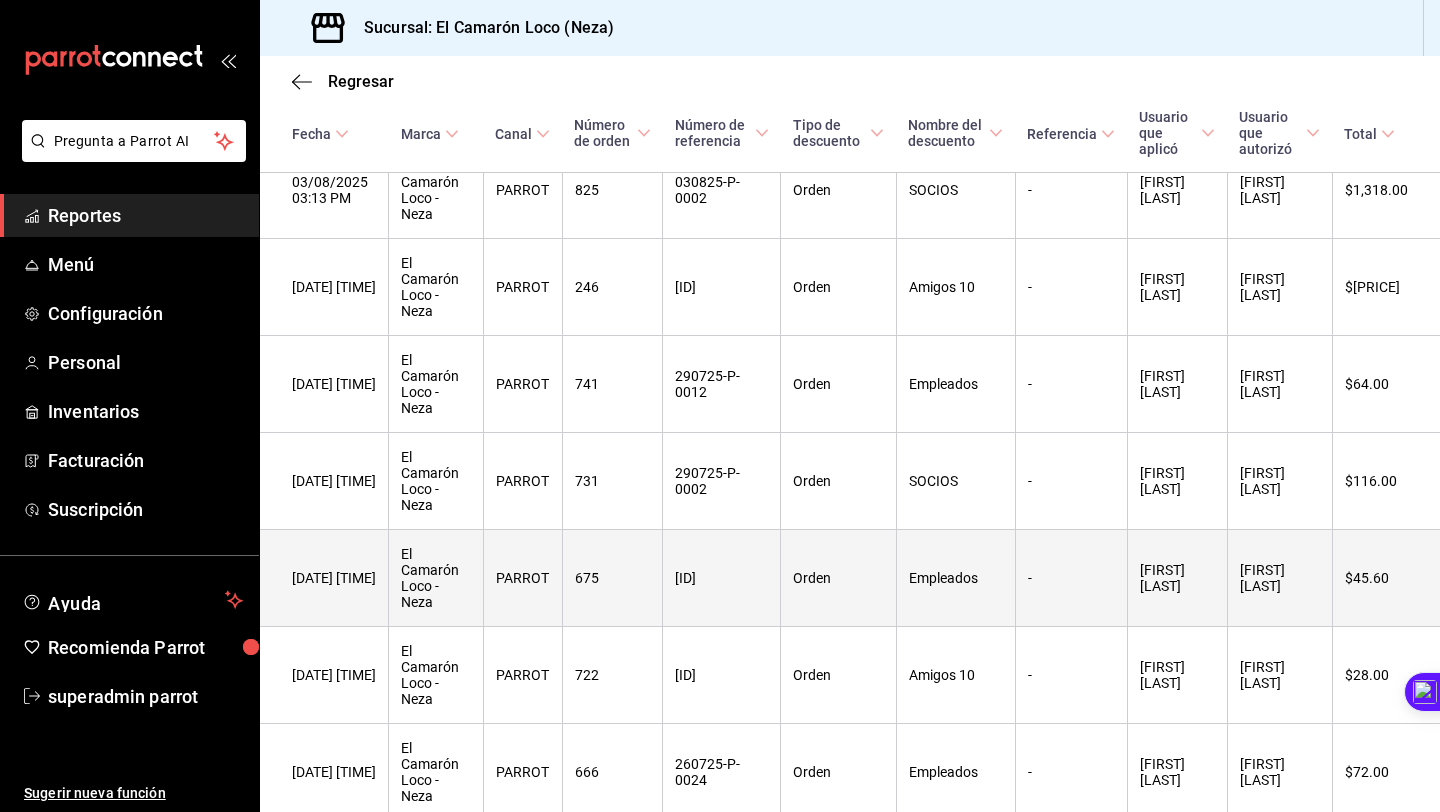scroll, scrollTop: 701, scrollLeft: 0, axis: vertical 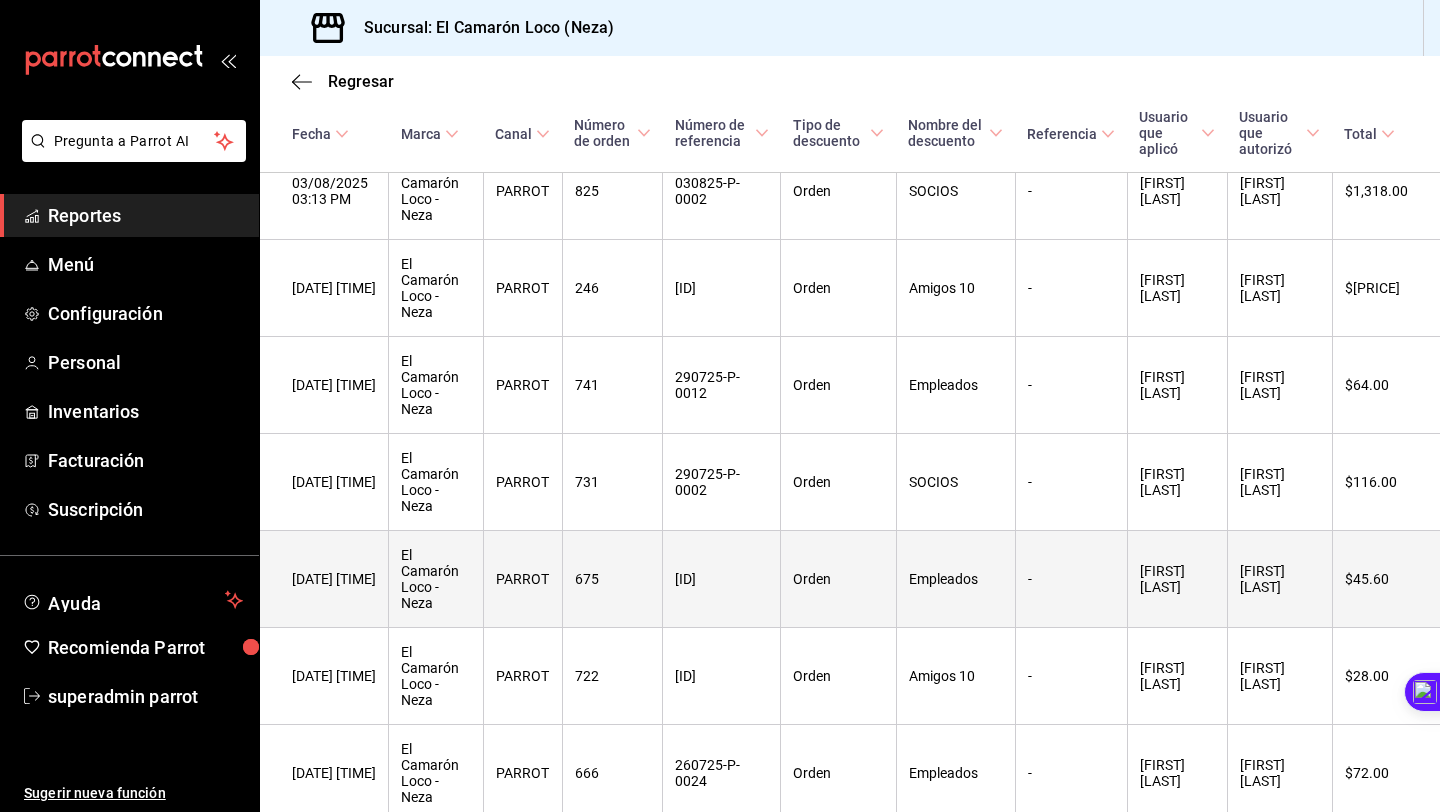 click on "[ID]" at bounding box center [722, 579] 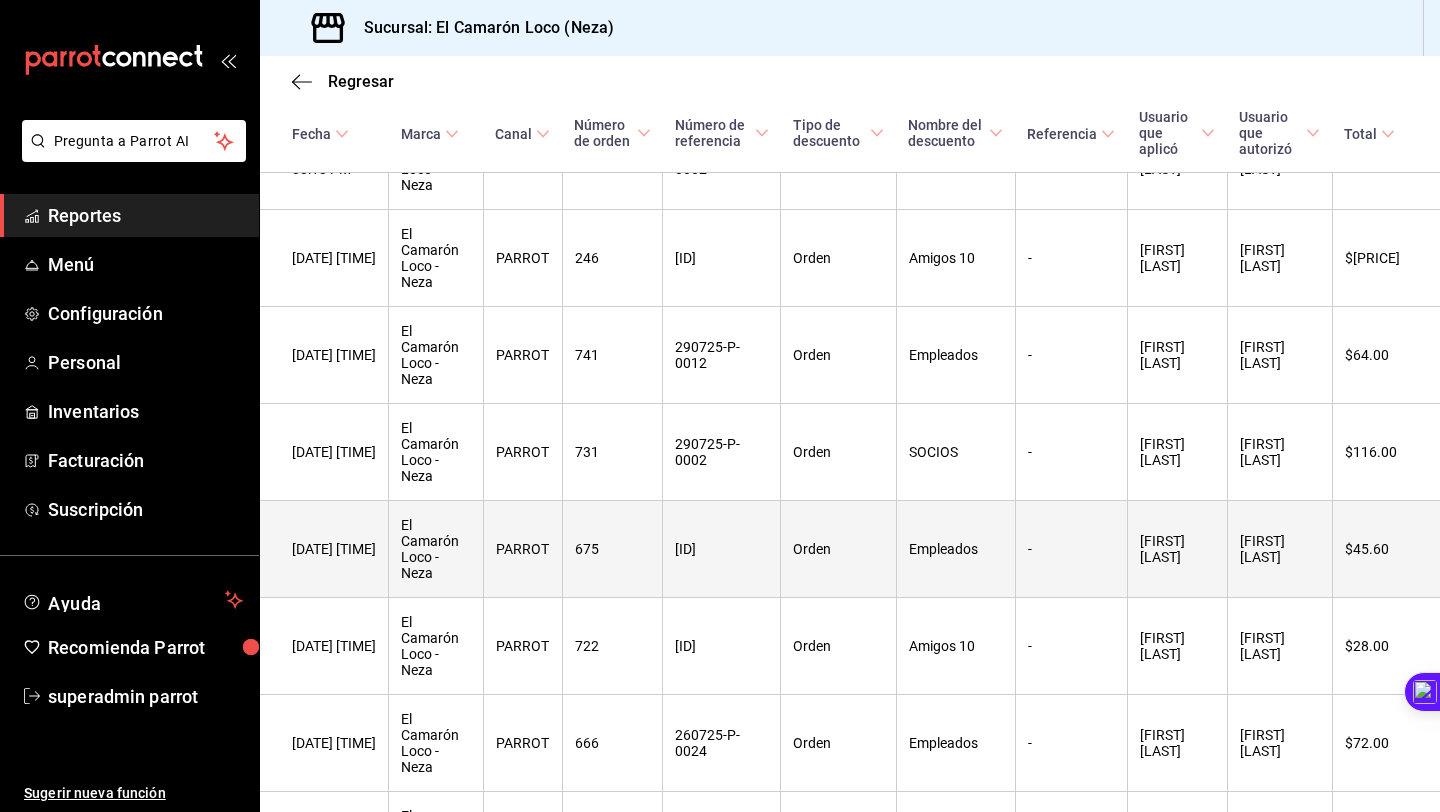 scroll, scrollTop: 735, scrollLeft: 0, axis: vertical 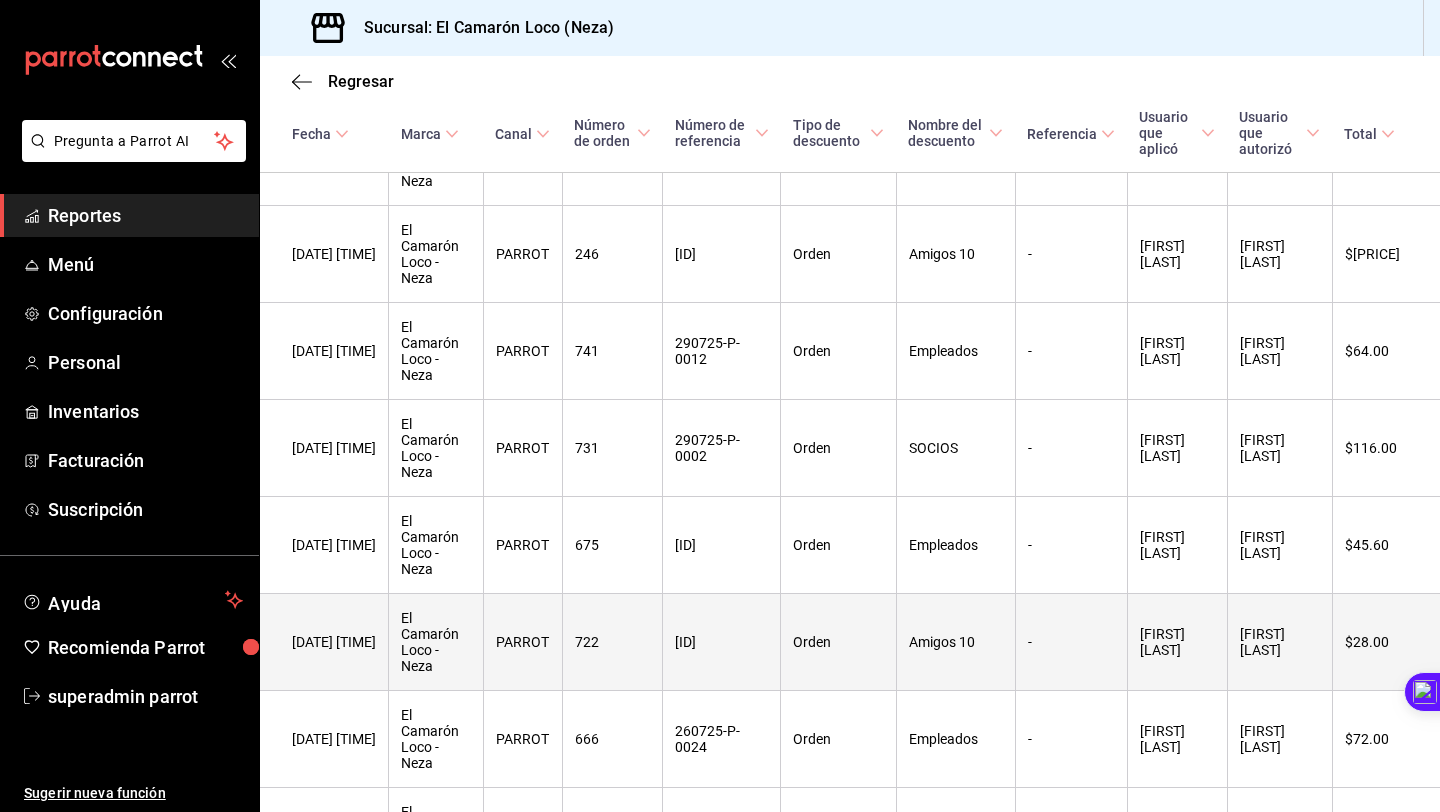click on "Amigos 10" at bounding box center (955, 642) 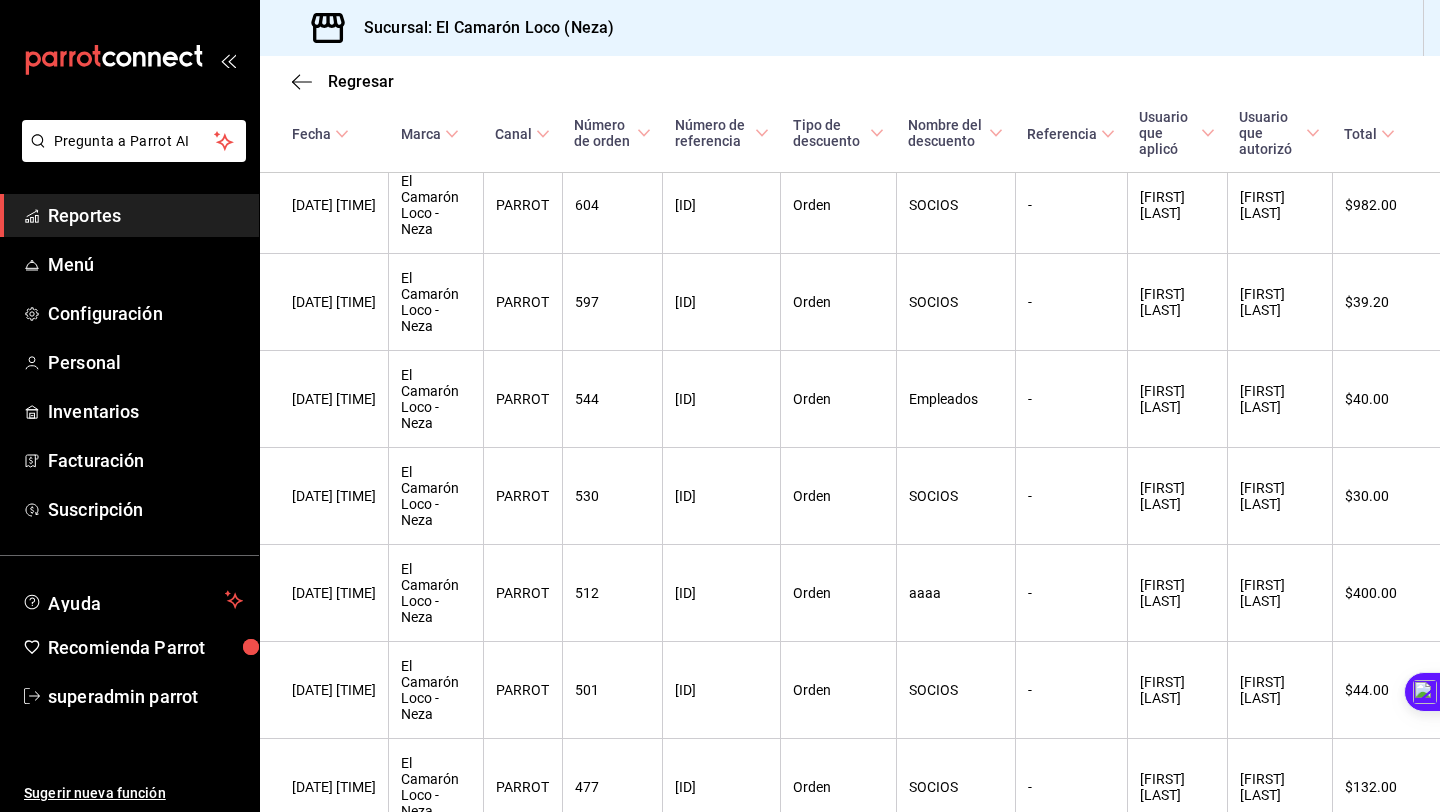 scroll, scrollTop: 2194, scrollLeft: 0, axis: vertical 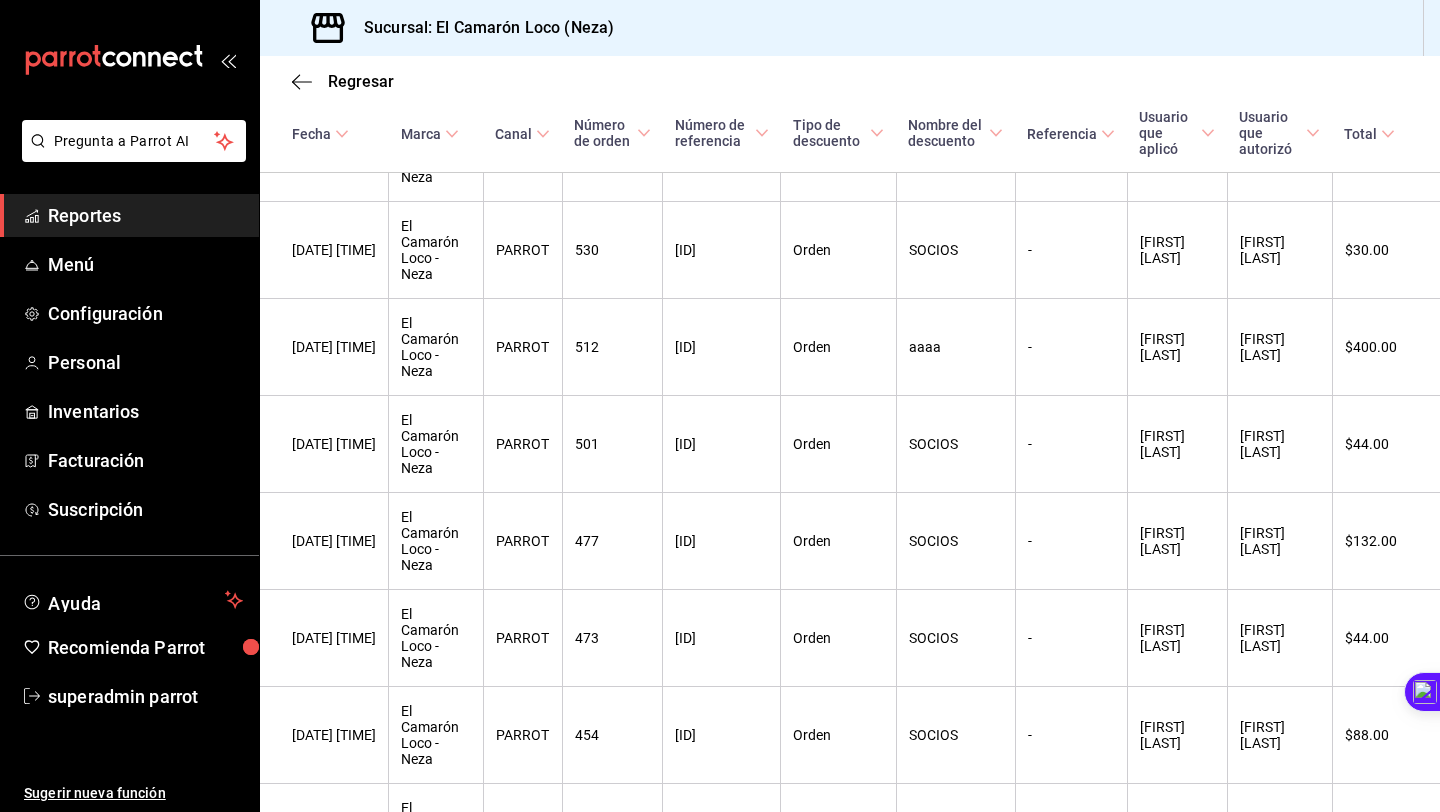drag, startPoint x: 1363, startPoint y: 624, endPoint x: 1400, endPoint y: 619, distance: 37.336308 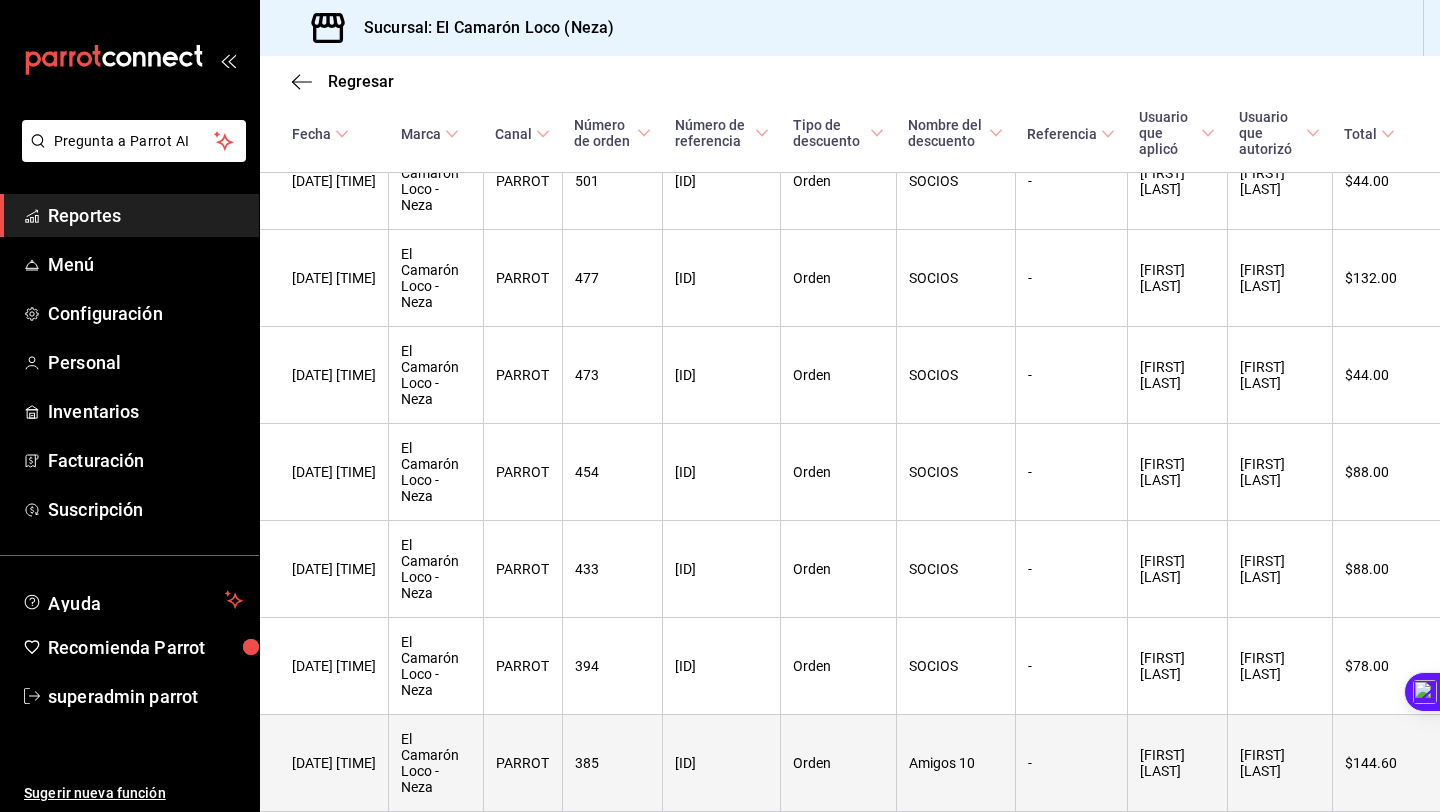 scroll, scrollTop: 2457, scrollLeft: 0, axis: vertical 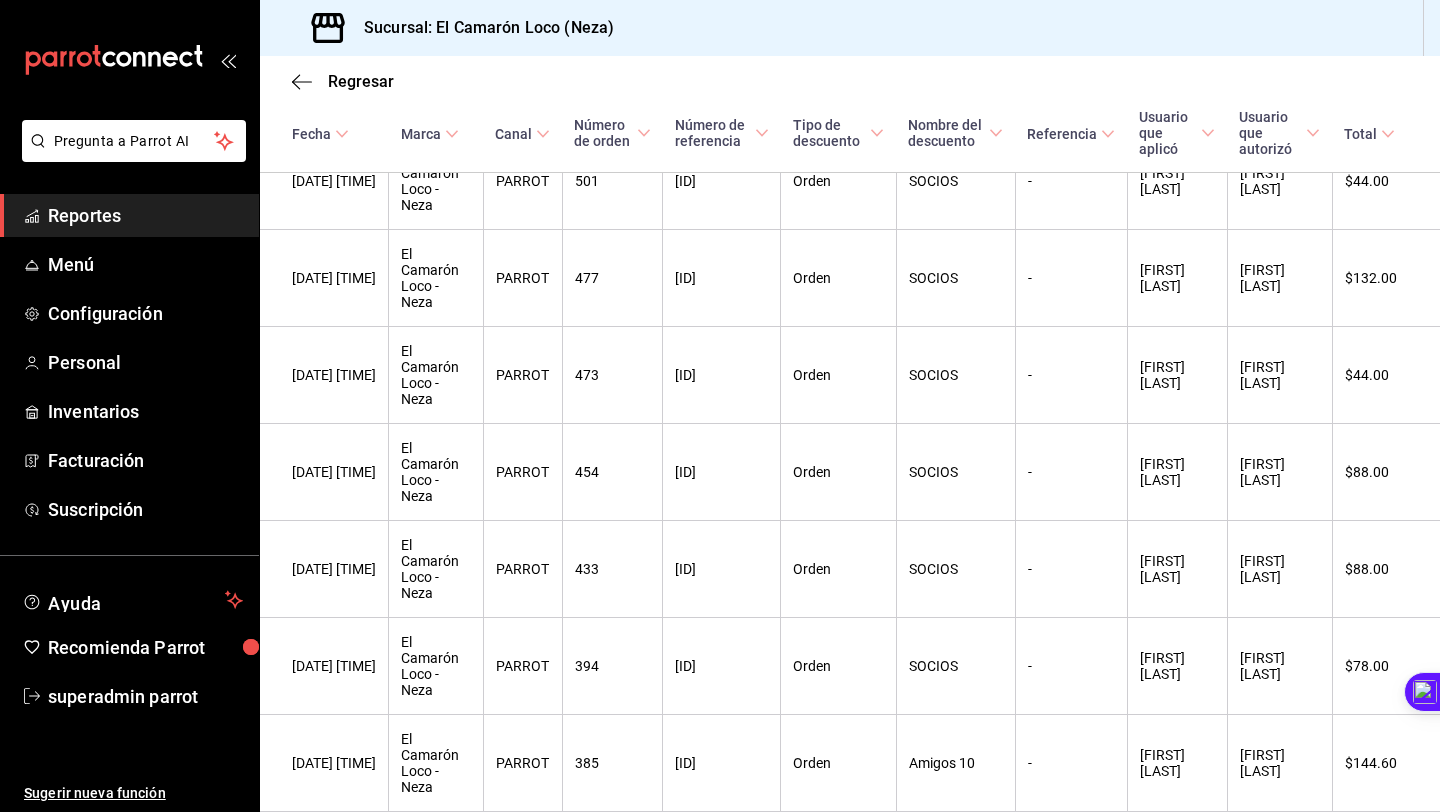 drag, startPoint x: 1409, startPoint y: 517, endPoint x: 1293, endPoint y: 516, distance: 116.00431 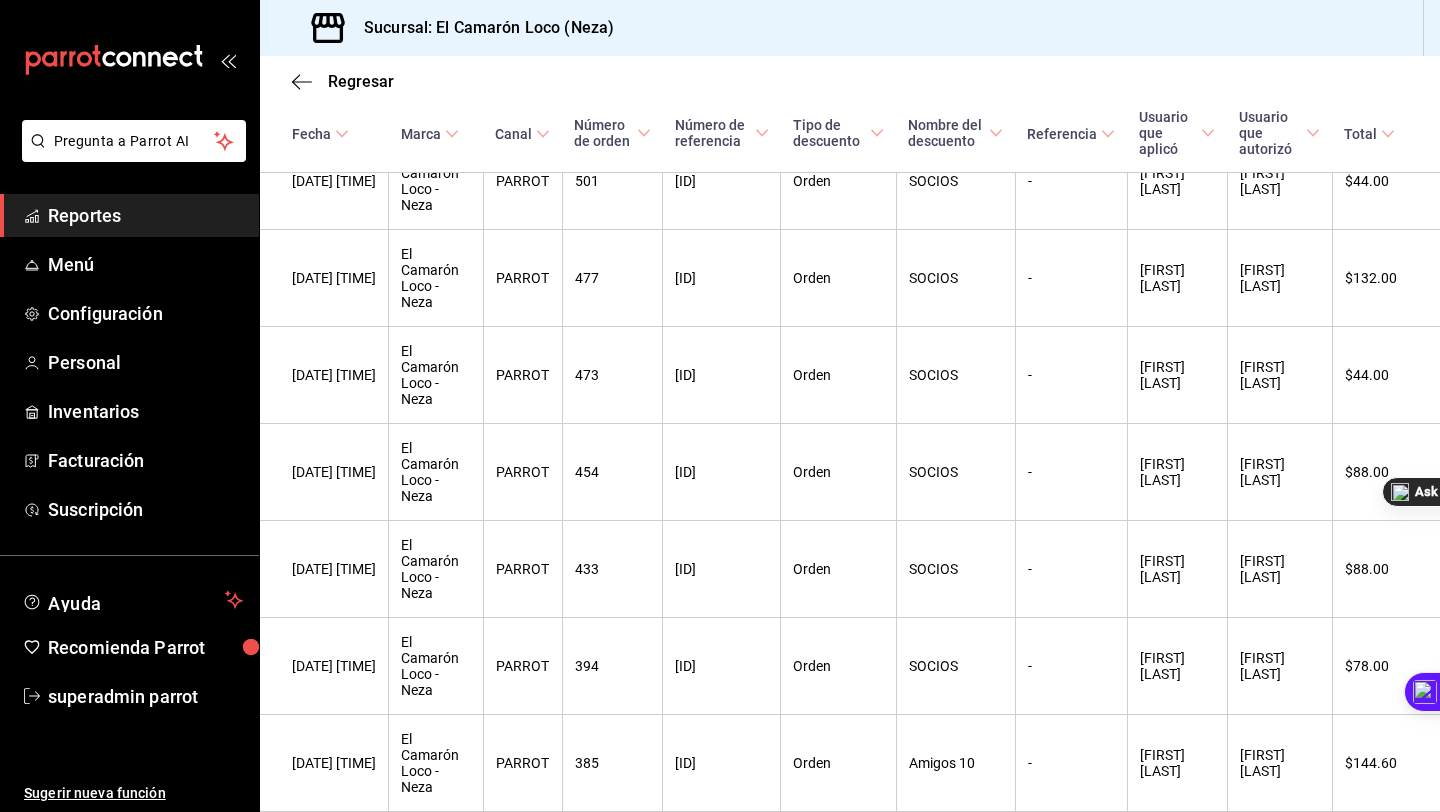 click on "[FIRST] [LAST]" at bounding box center (1279, 957) 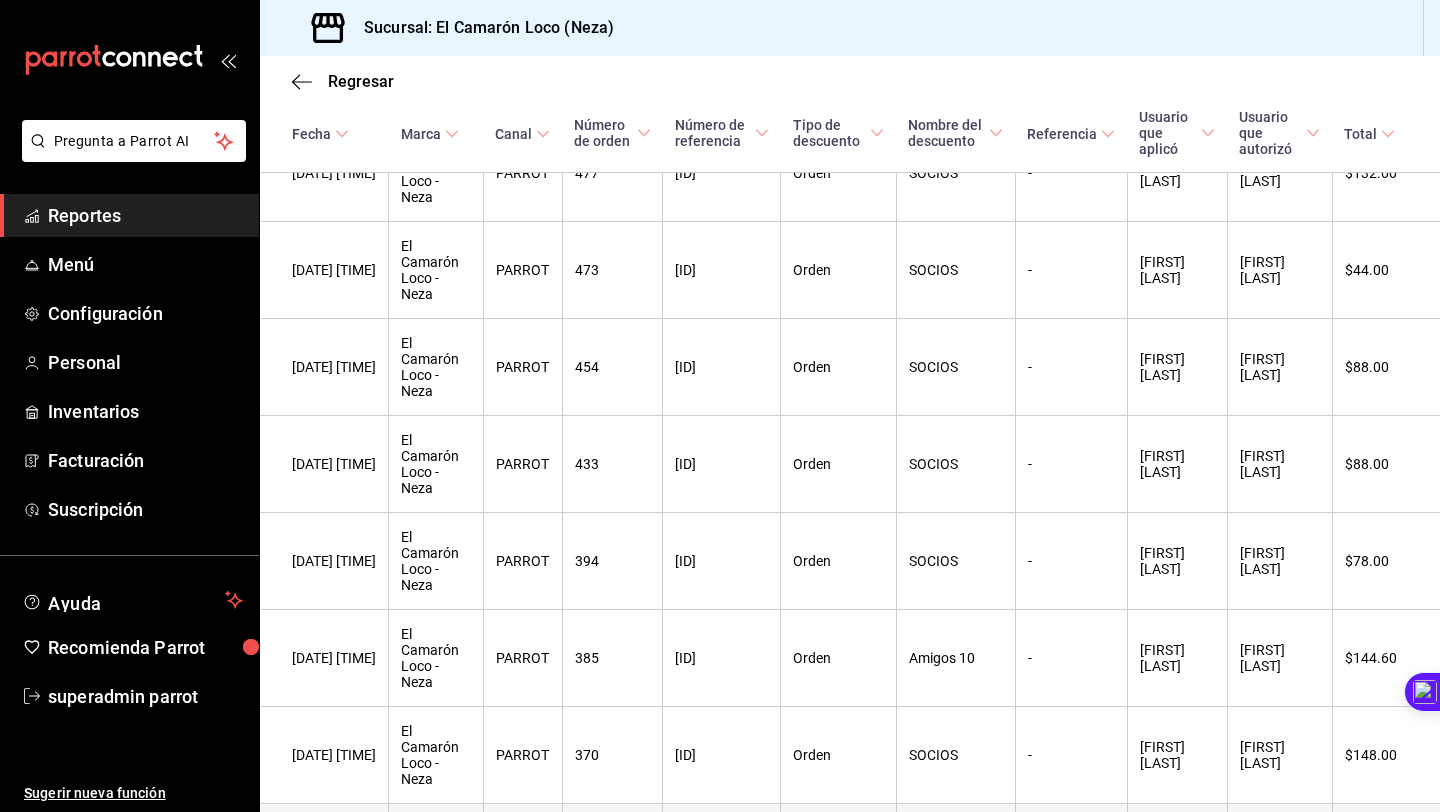 scroll, scrollTop: 2590, scrollLeft: 0, axis: vertical 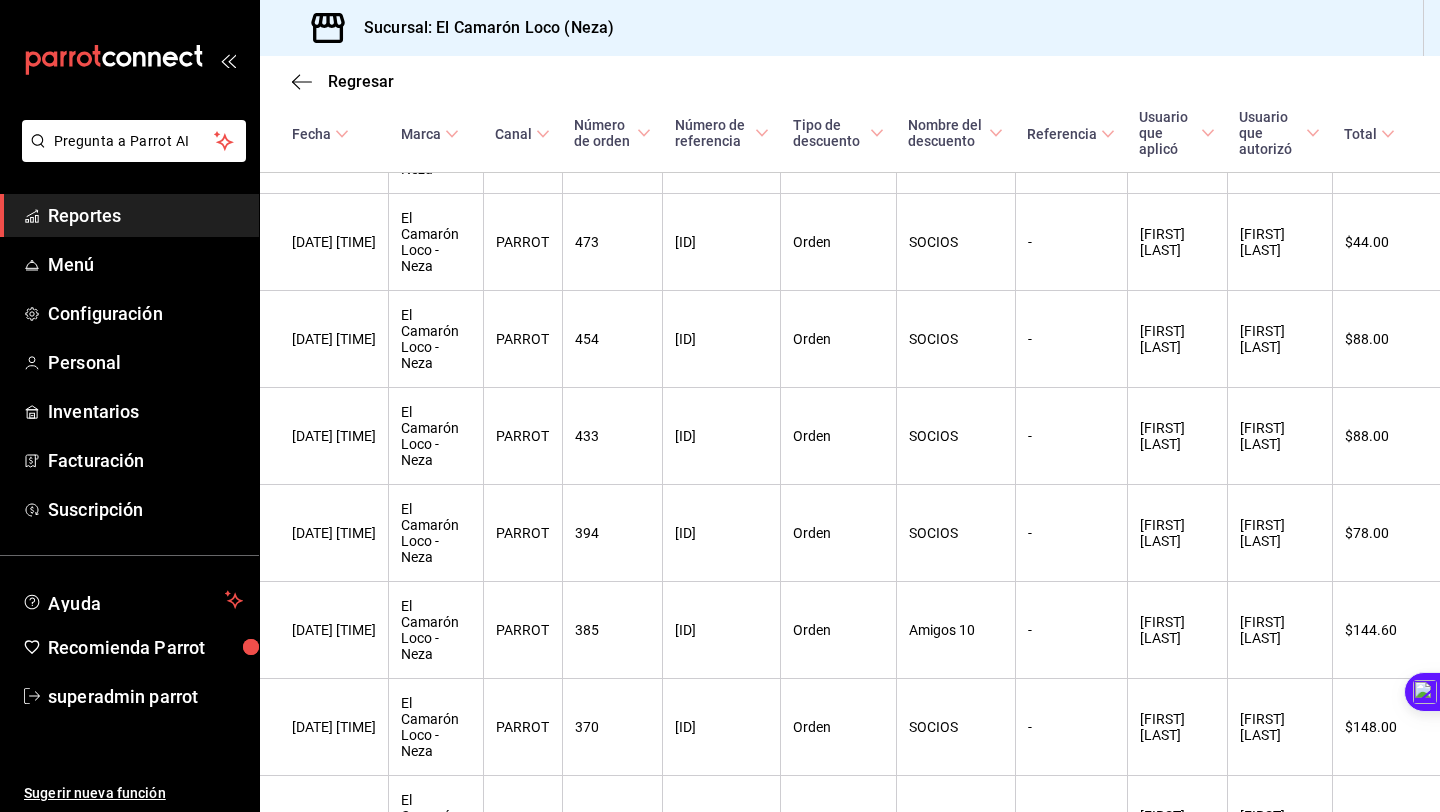 drag, startPoint x: 989, startPoint y: 548, endPoint x: 823, endPoint y: 548, distance: 166 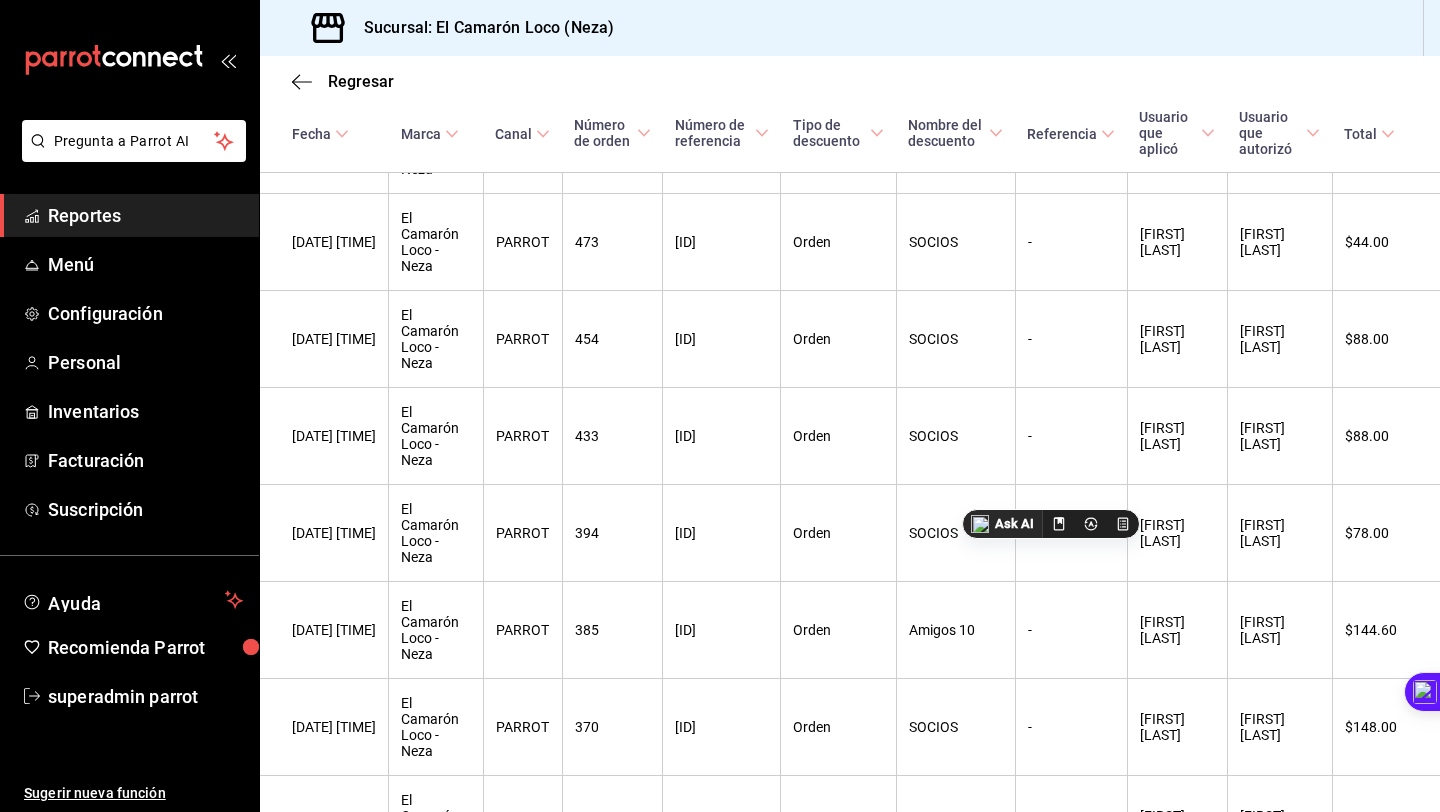 click on "$[PRICE]" at bounding box center (1386, 1018) 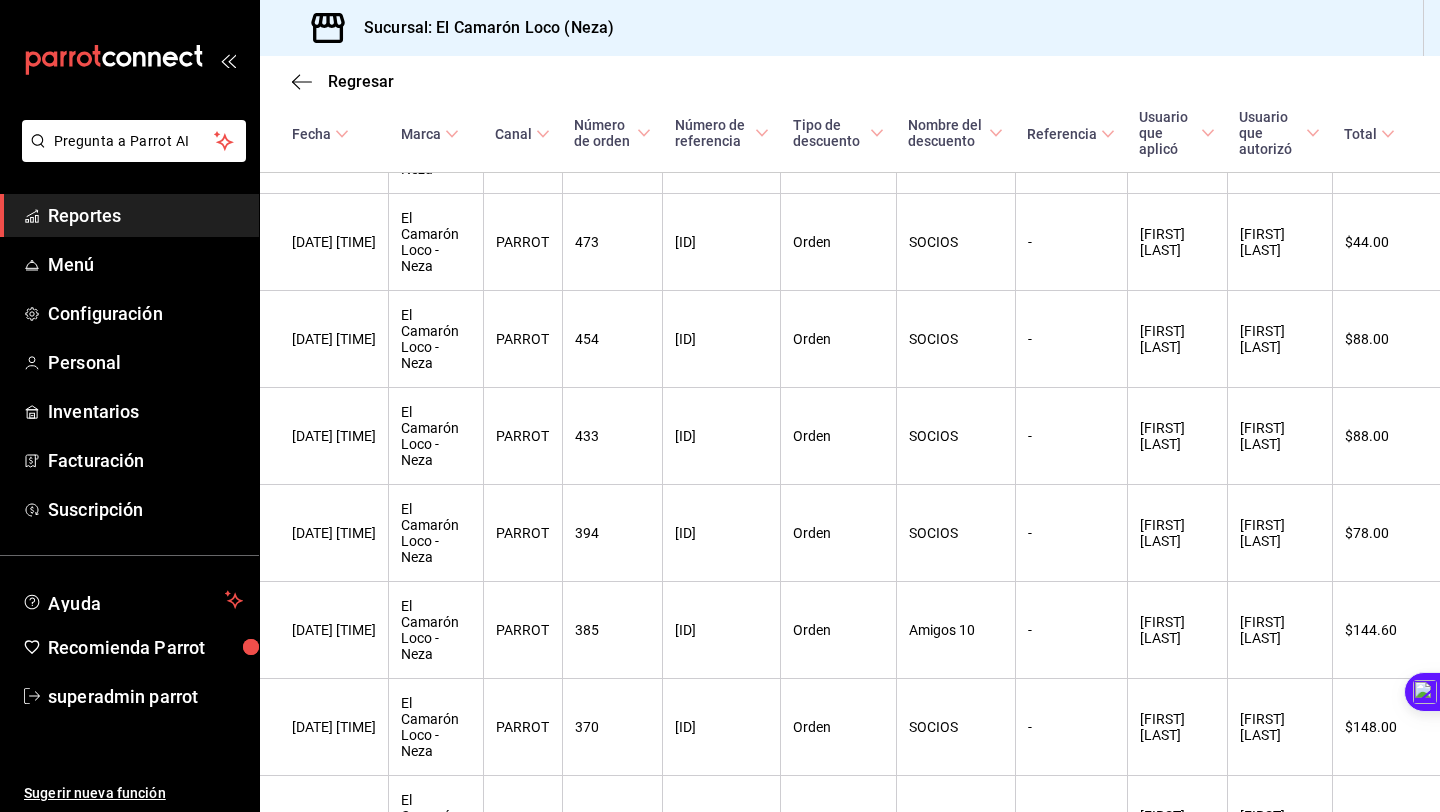 drag, startPoint x: 1427, startPoint y: 536, endPoint x: 1311, endPoint y: 536, distance: 116 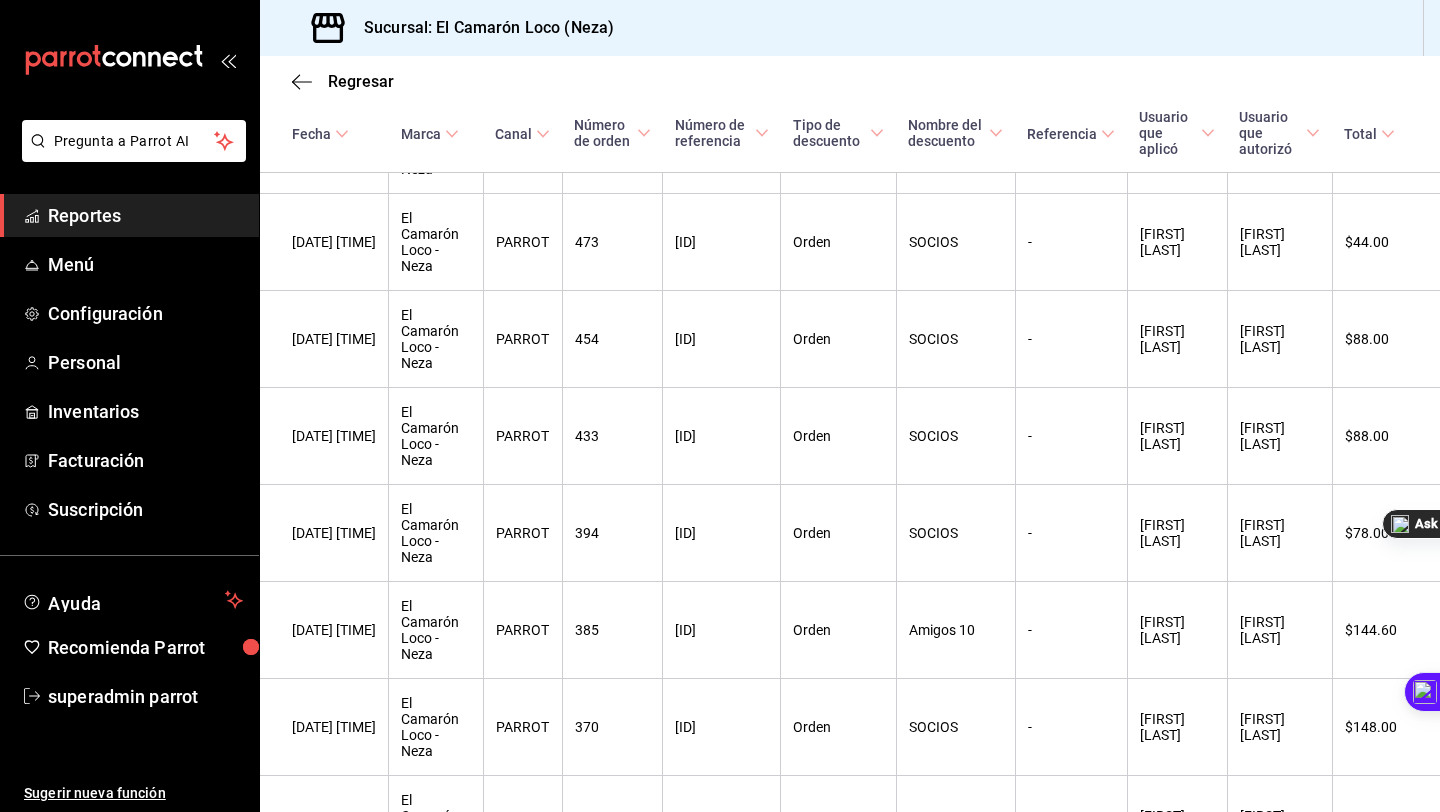 click on "[FIRST] [LAST]" at bounding box center [1279, 1018] 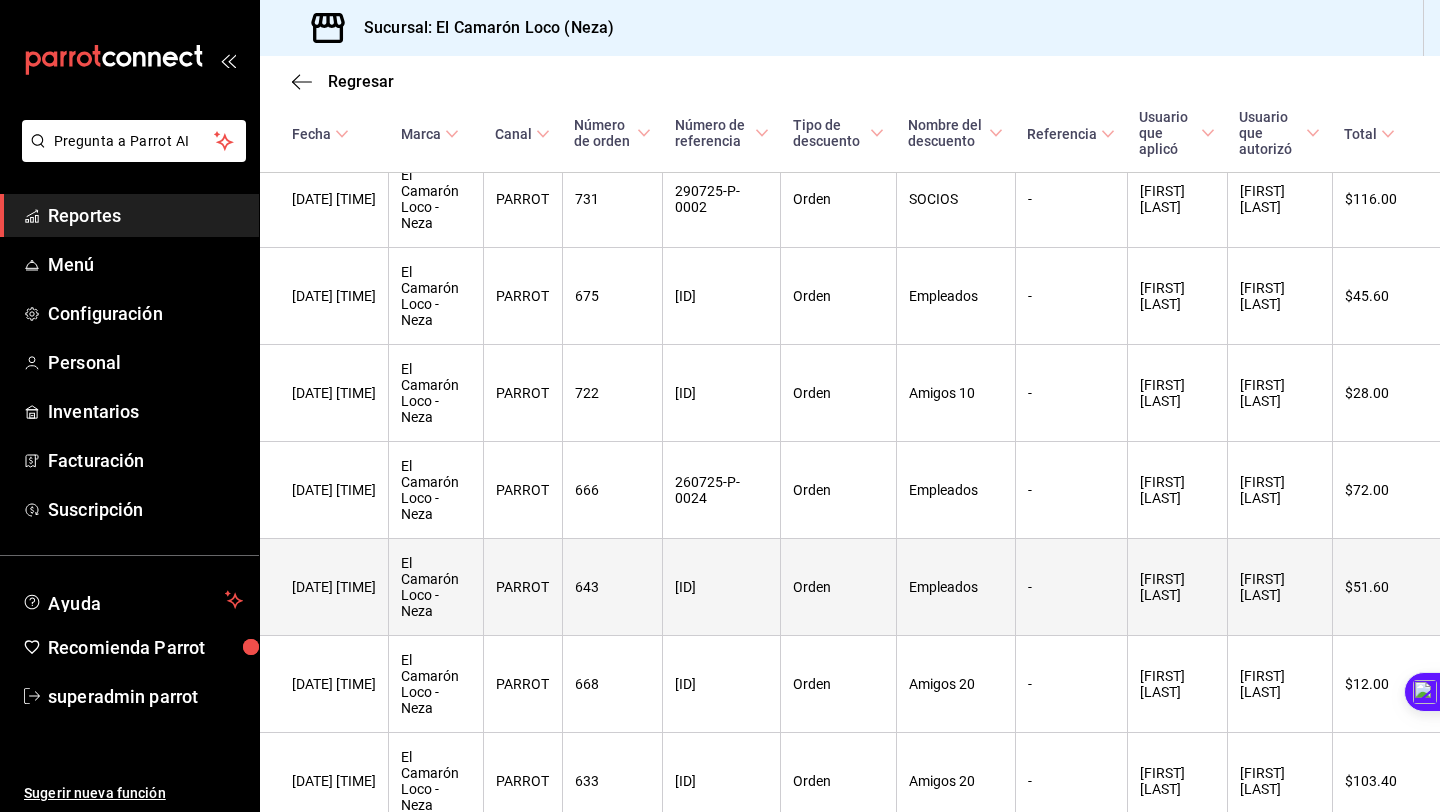 scroll, scrollTop: 982, scrollLeft: 0, axis: vertical 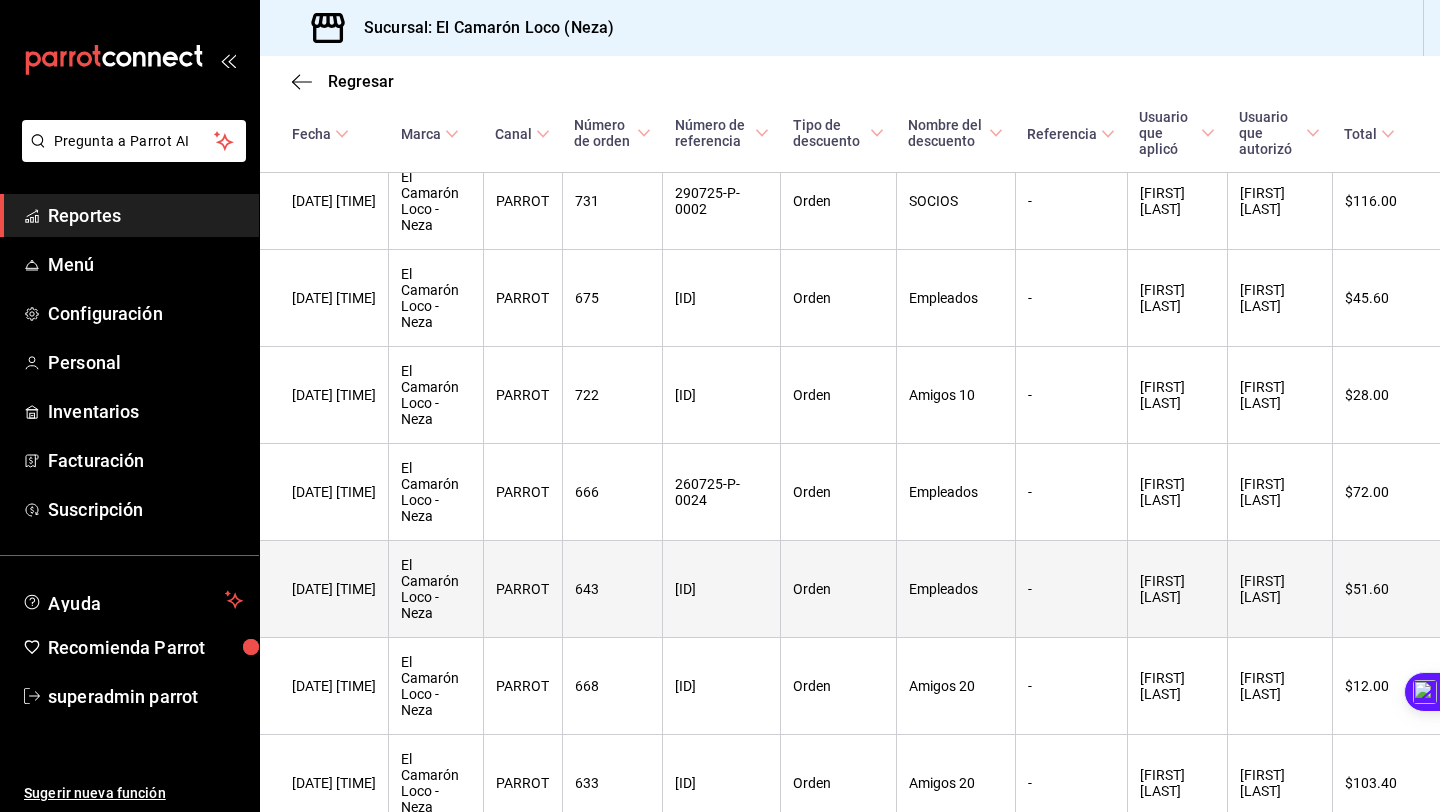 click on "Empleados" at bounding box center (955, 589) 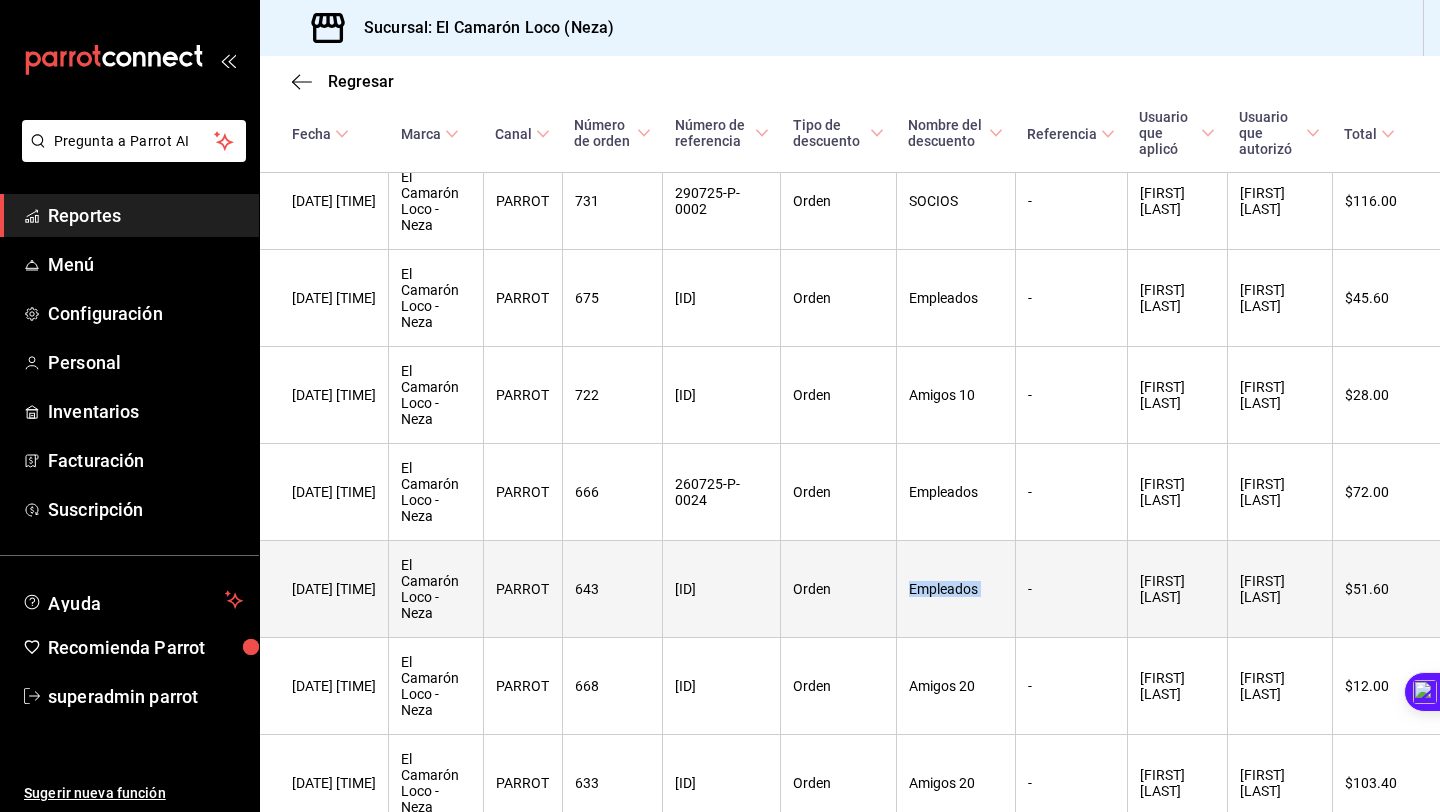 click on "Empleados" at bounding box center [955, 589] 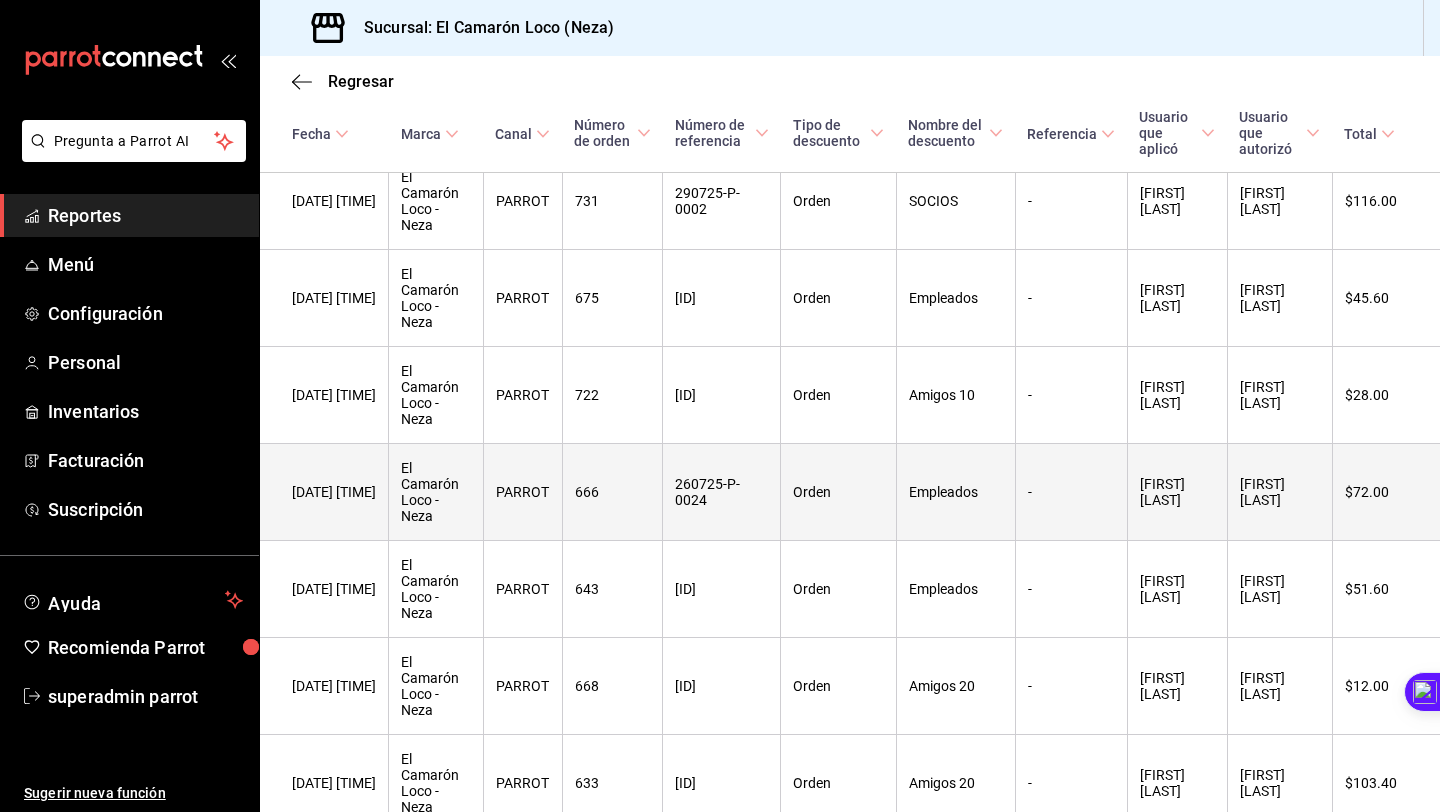 click on "Empleados" at bounding box center [955, 492] 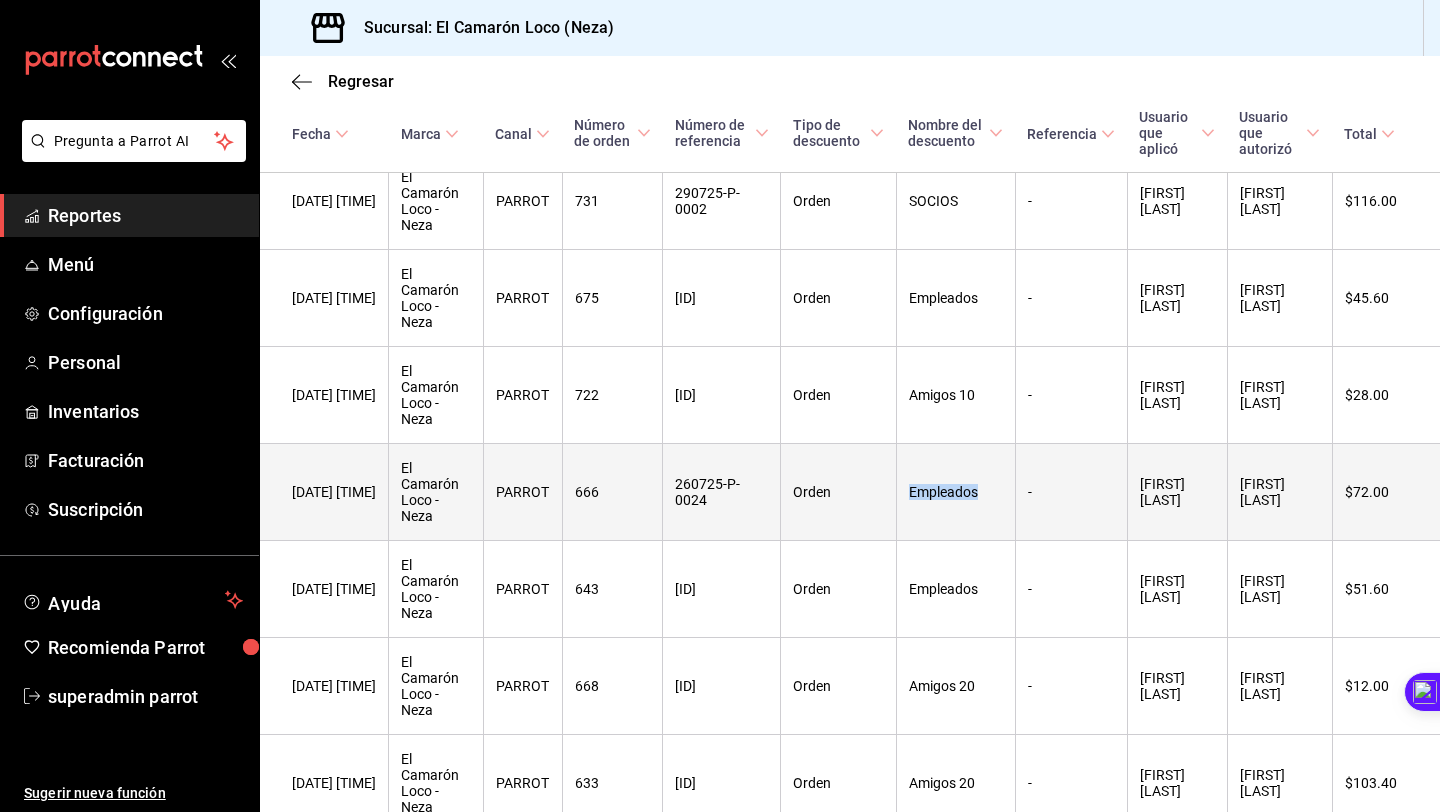 click on "Empleados" at bounding box center (955, 492) 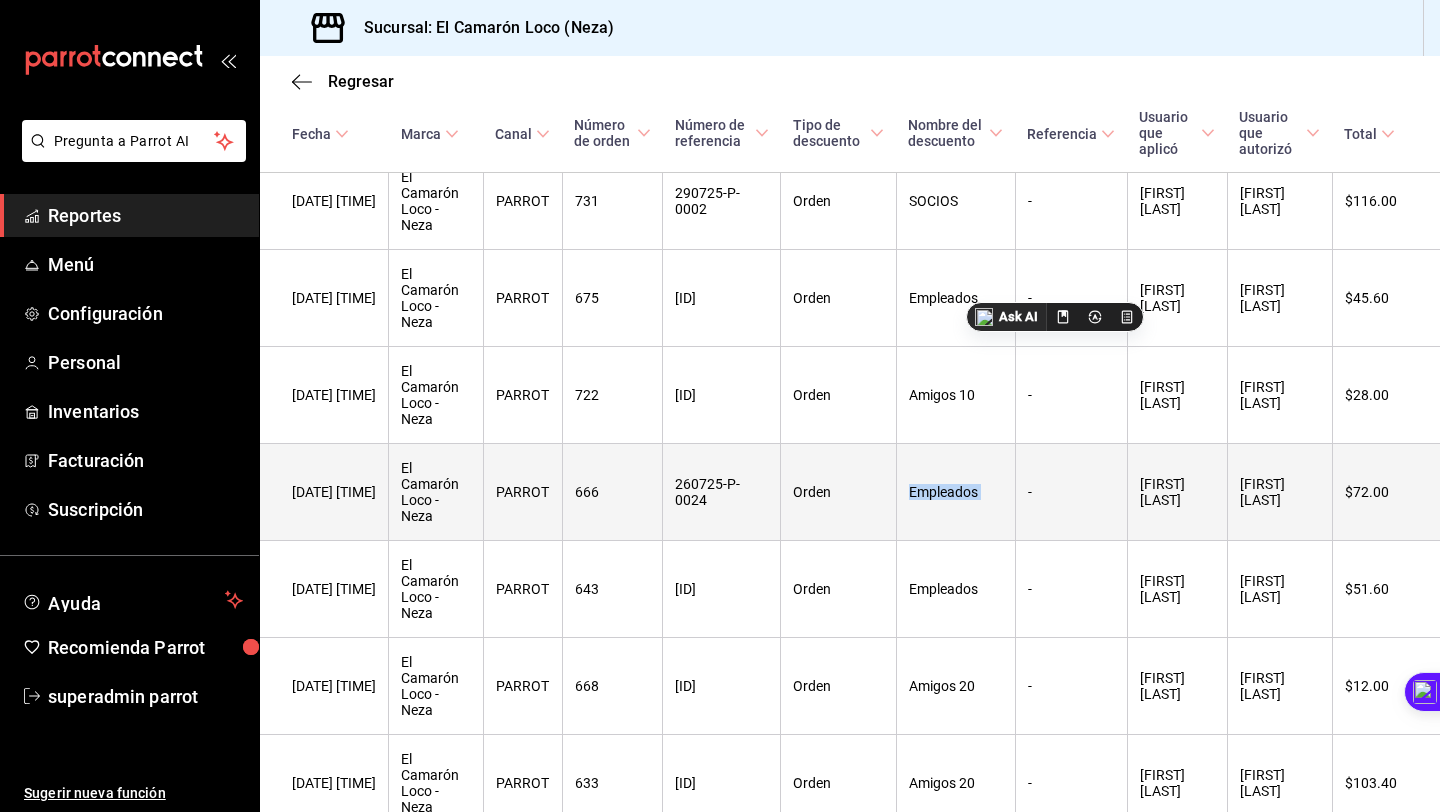 click on "Empleados" at bounding box center (955, 492) 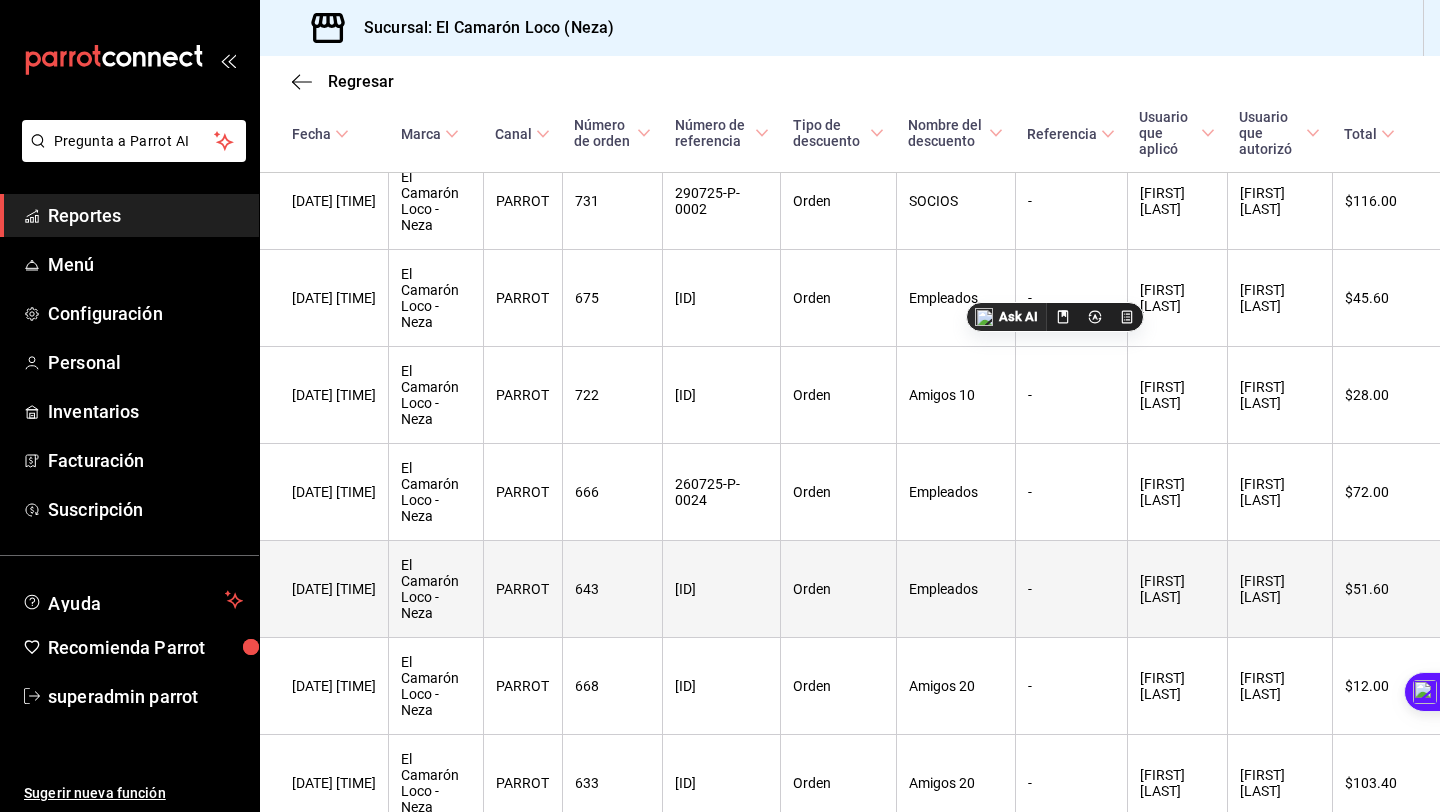 click on "Empleados" at bounding box center [955, 589] 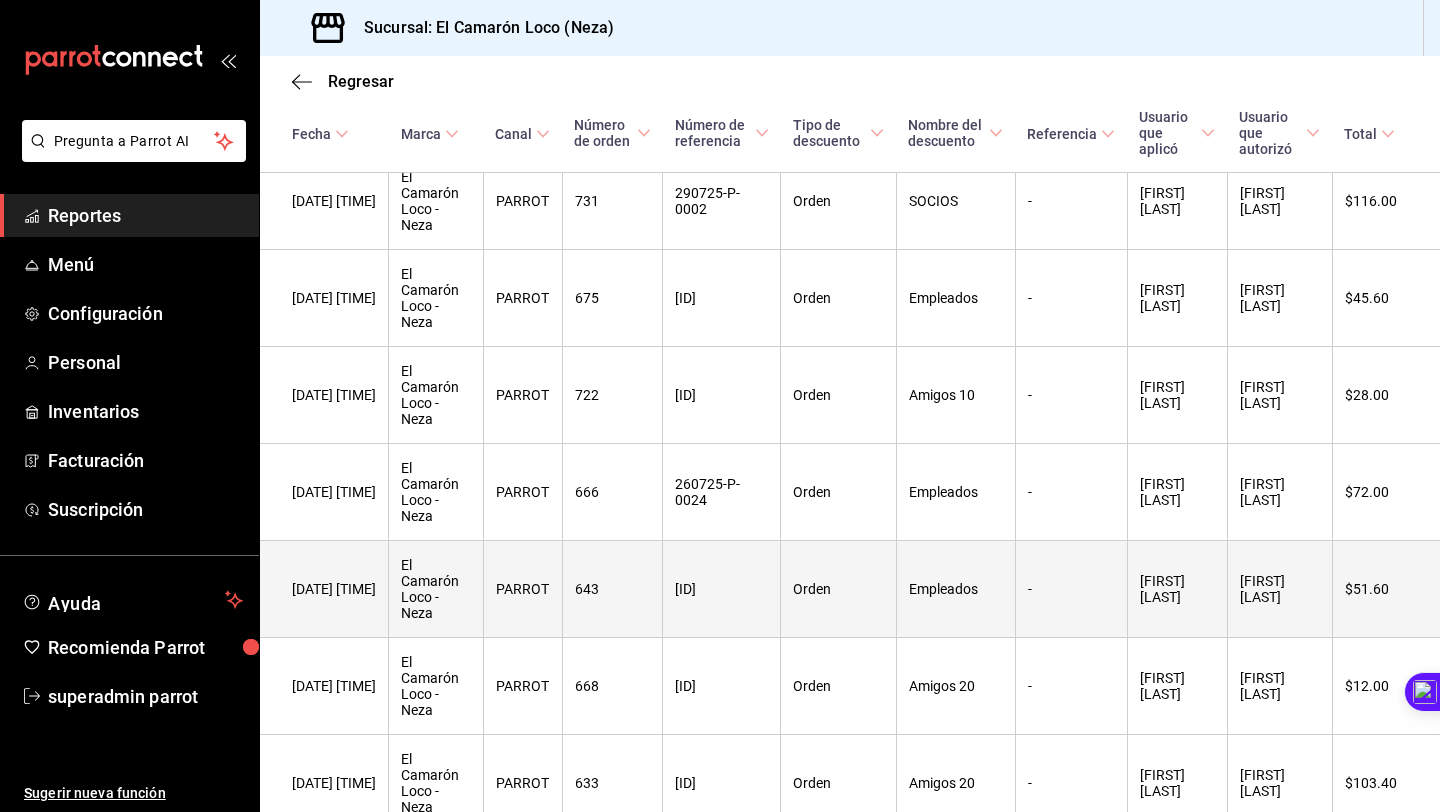 click on "Empleados" at bounding box center (955, 589) 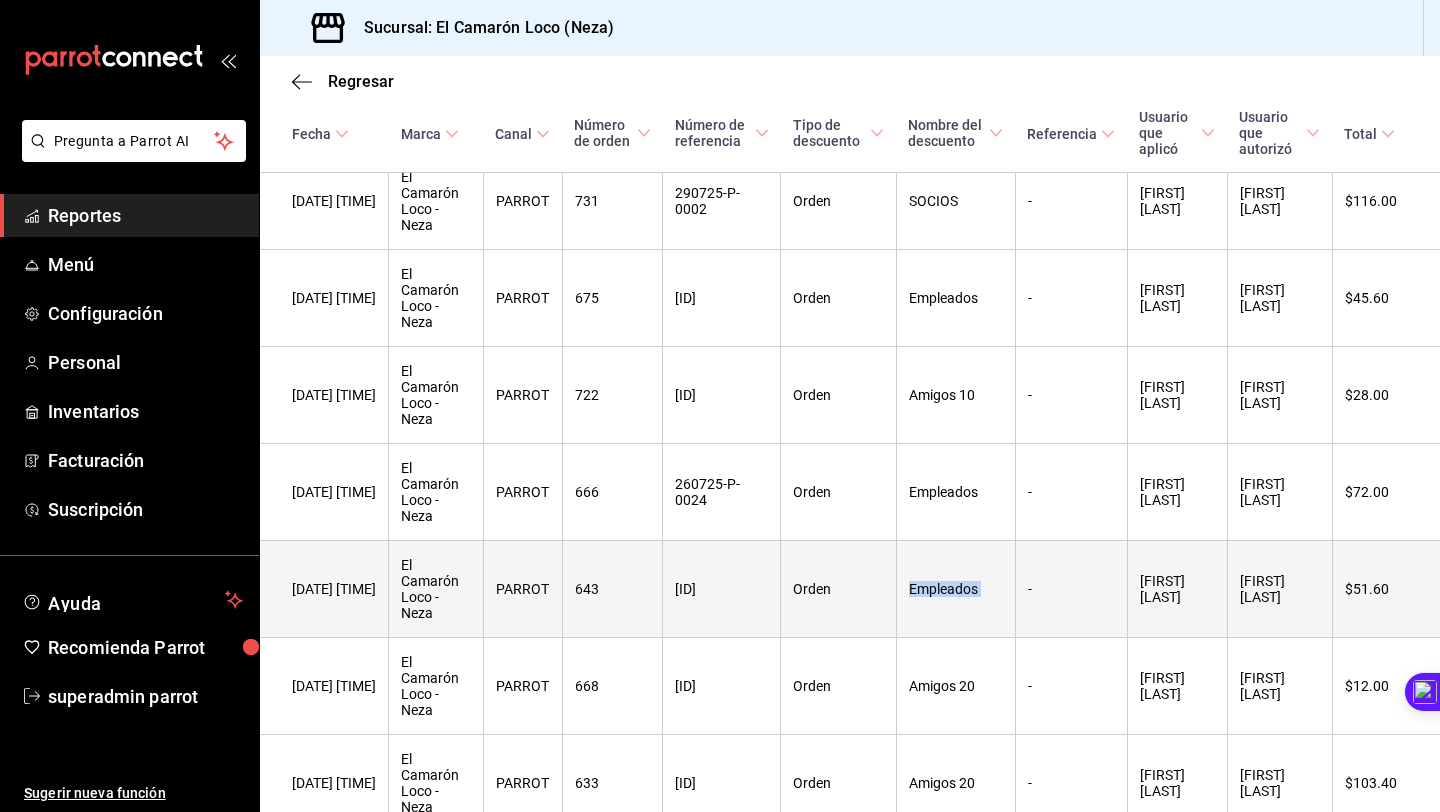 click on "Empleados" at bounding box center (955, 589) 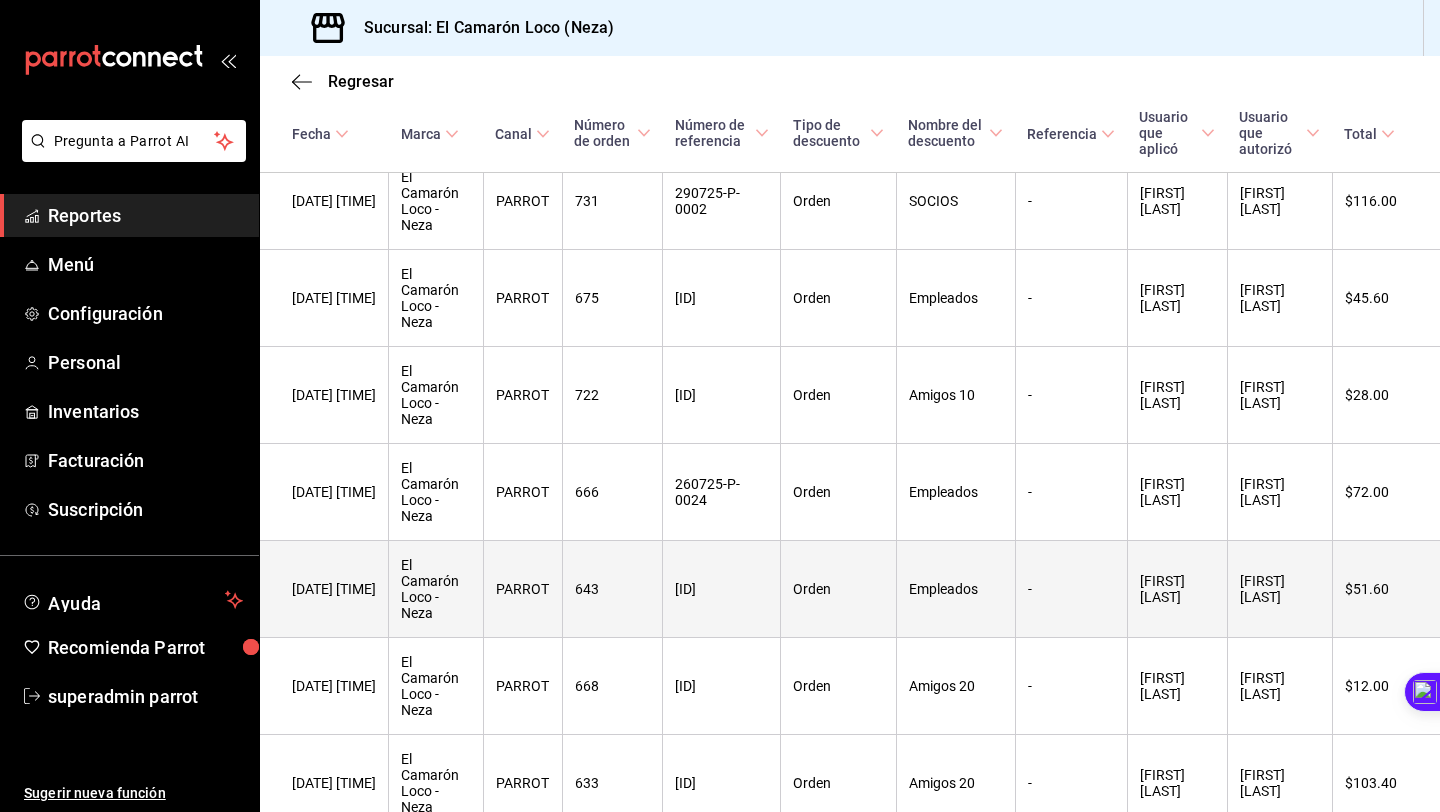 click on "Empleados" at bounding box center [955, 589] 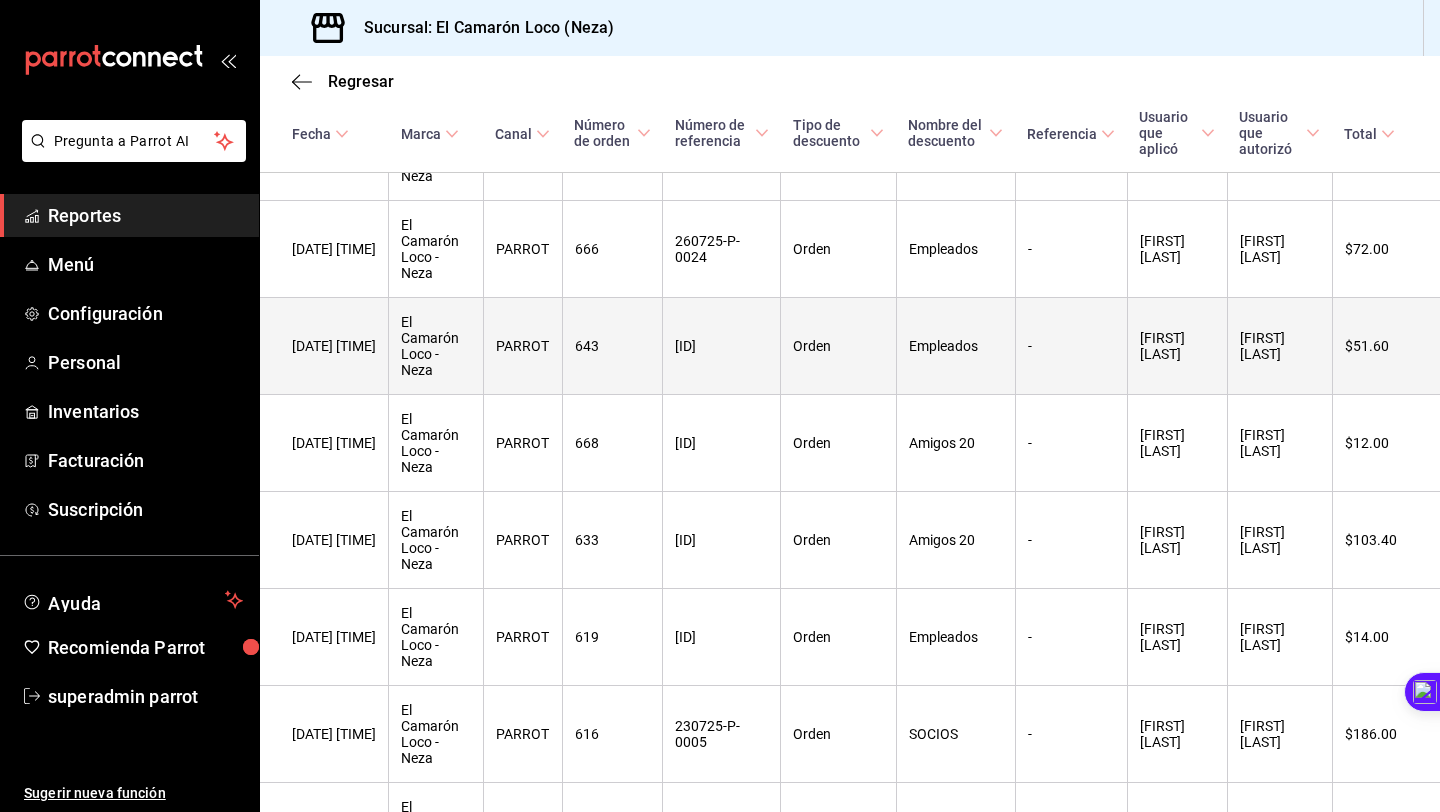 scroll, scrollTop: 1227, scrollLeft: 0, axis: vertical 